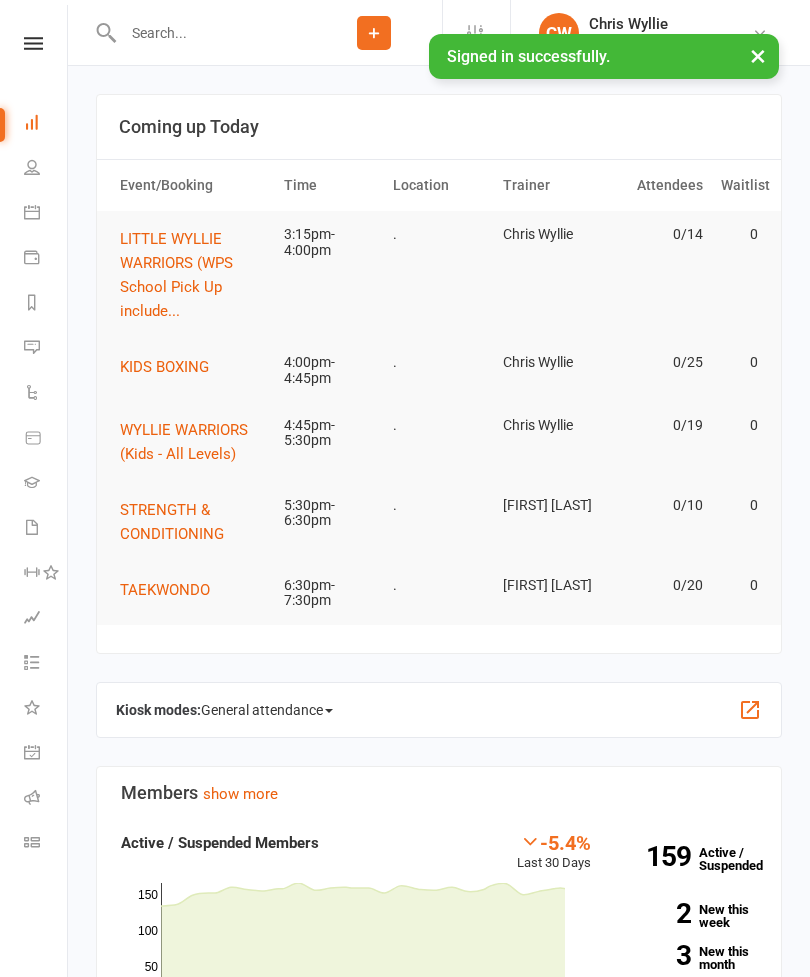 scroll, scrollTop: 0, scrollLeft: 0, axis: both 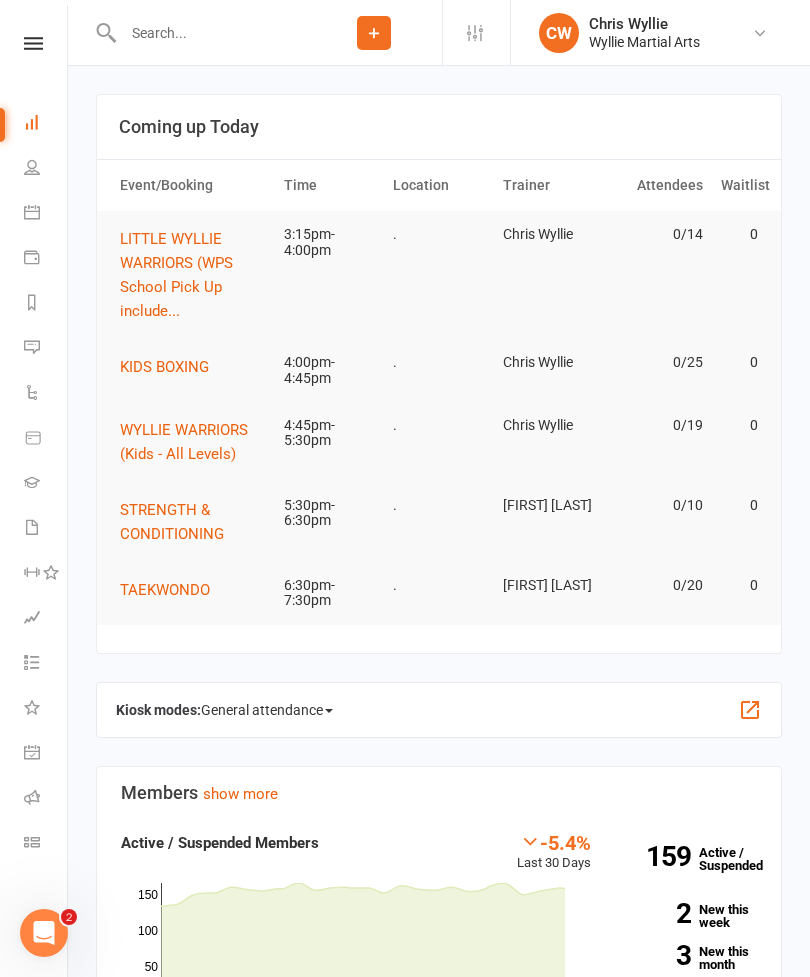 click on "LITTLE WYLLIE WARRIORS (WPS School Pick Up include..." at bounding box center (176, 275) 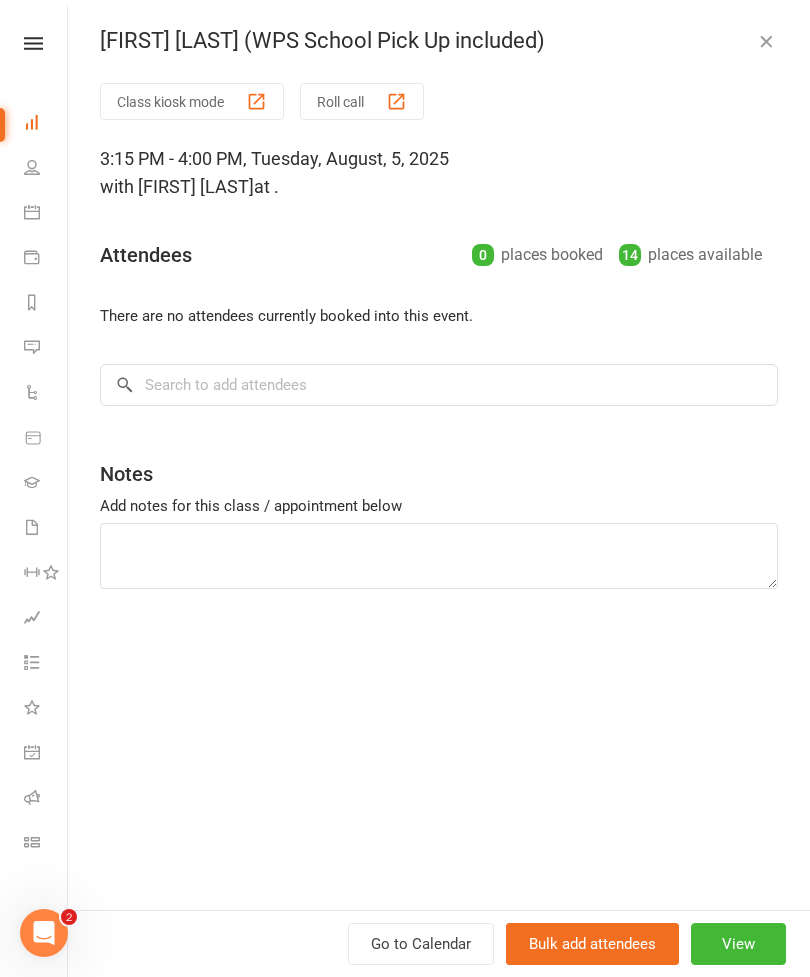 click on "Class kiosk mode" at bounding box center (192, 101) 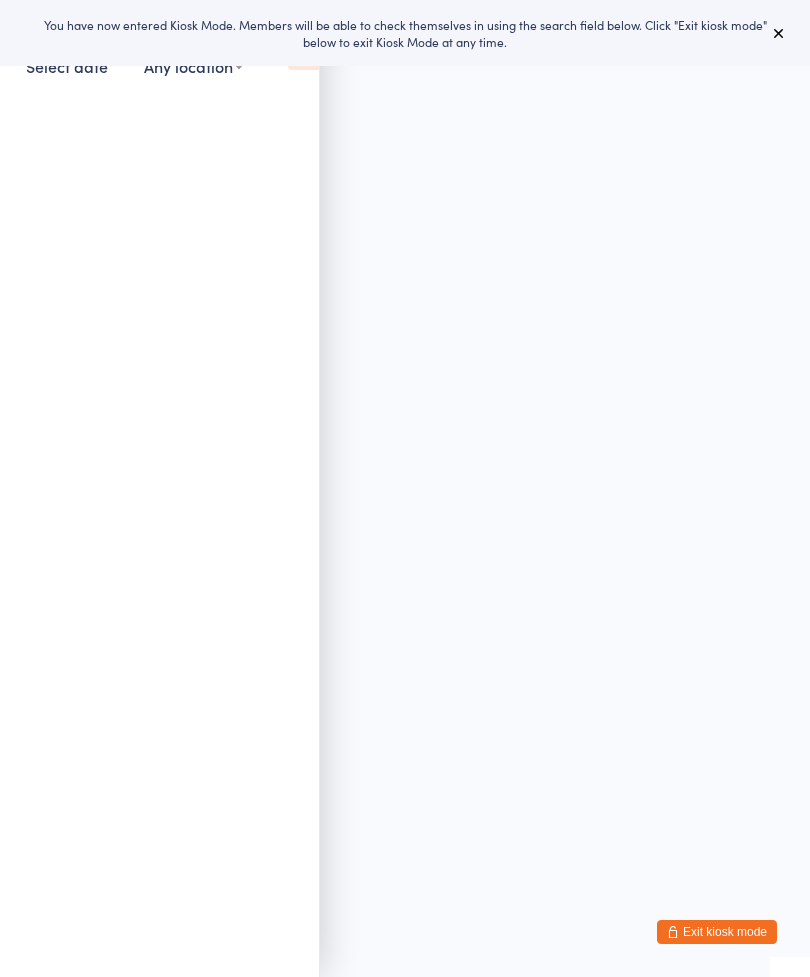 scroll, scrollTop: 0, scrollLeft: 0, axis: both 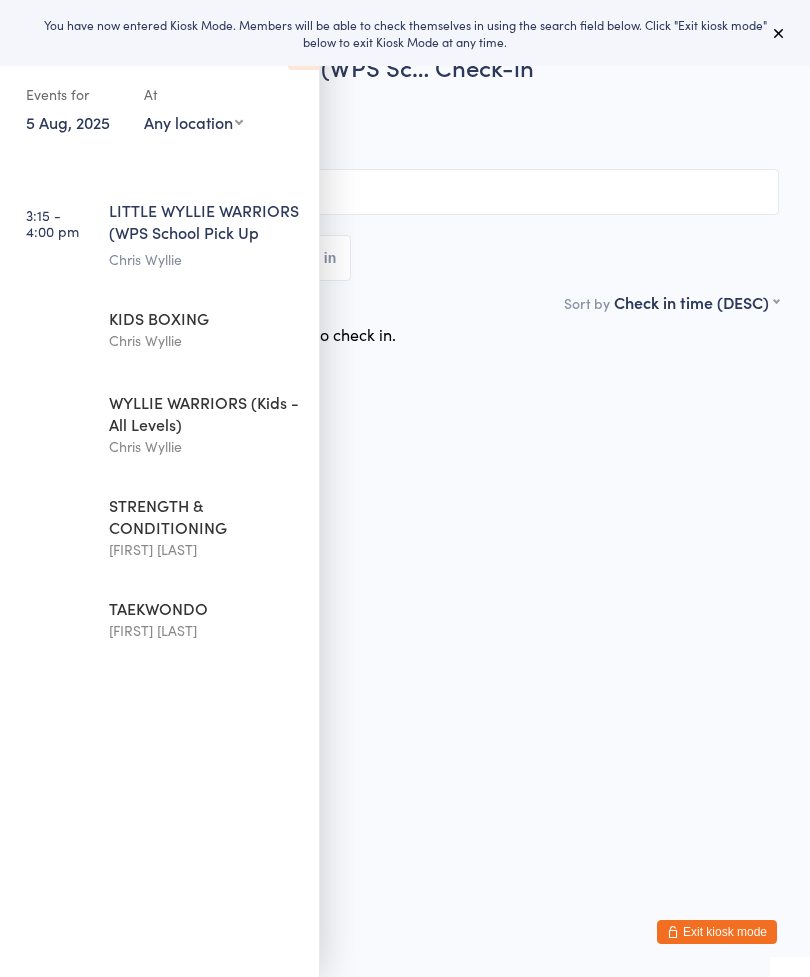 click at bounding box center [779, 33] 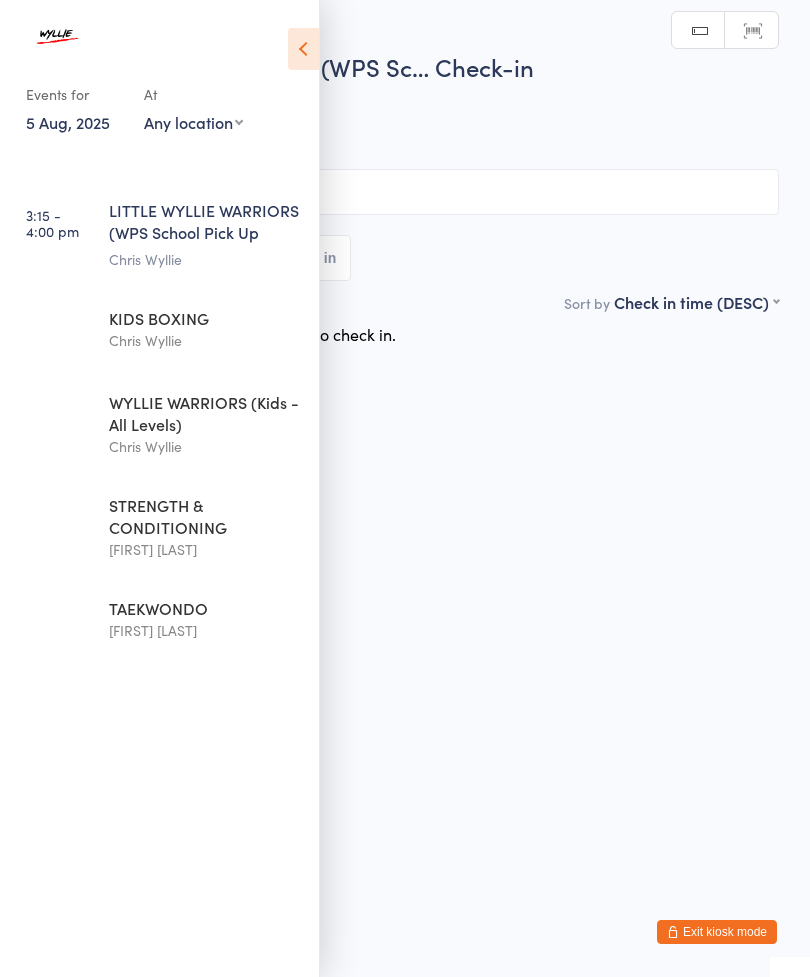 click on "You have now entered Kiosk Mode. Members will be able to check themselves in using the search field below. Click "Exit kiosk mode" below to exit Kiosk Mode at any time. Events for 5 Aug, 2025 5 Aug, 2025
August 2025
Sun Mon Tue Wed Thu Fri Sat
31
27
28
29
30
31
01
02
32
03
04
05
06
07
08
09
33
10
11
12
13
14
15
16
34
17
18
19
20
21
22
23
35" at bounding box center [405, 488] 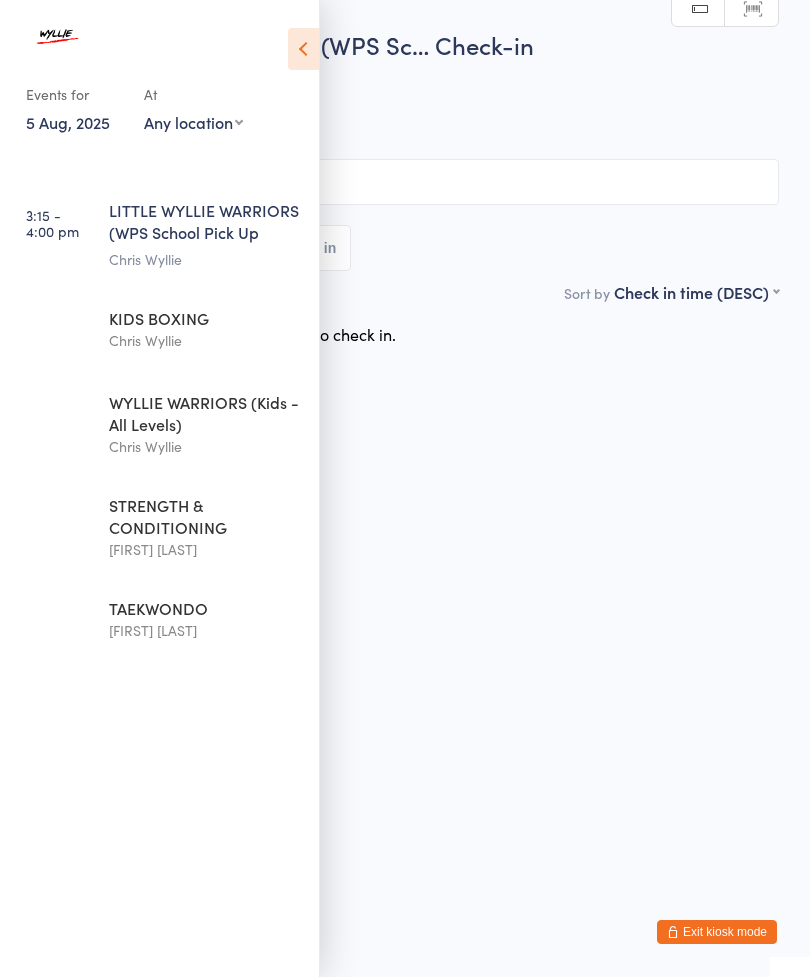 click at bounding box center [303, 49] 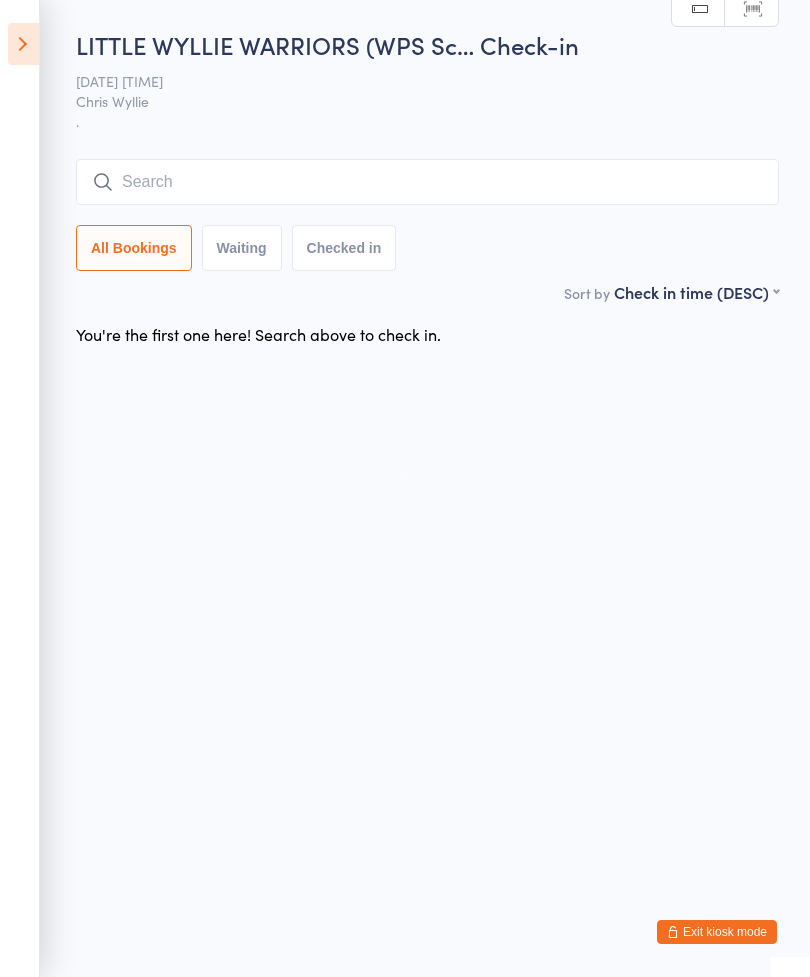 click at bounding box center (427, 182) 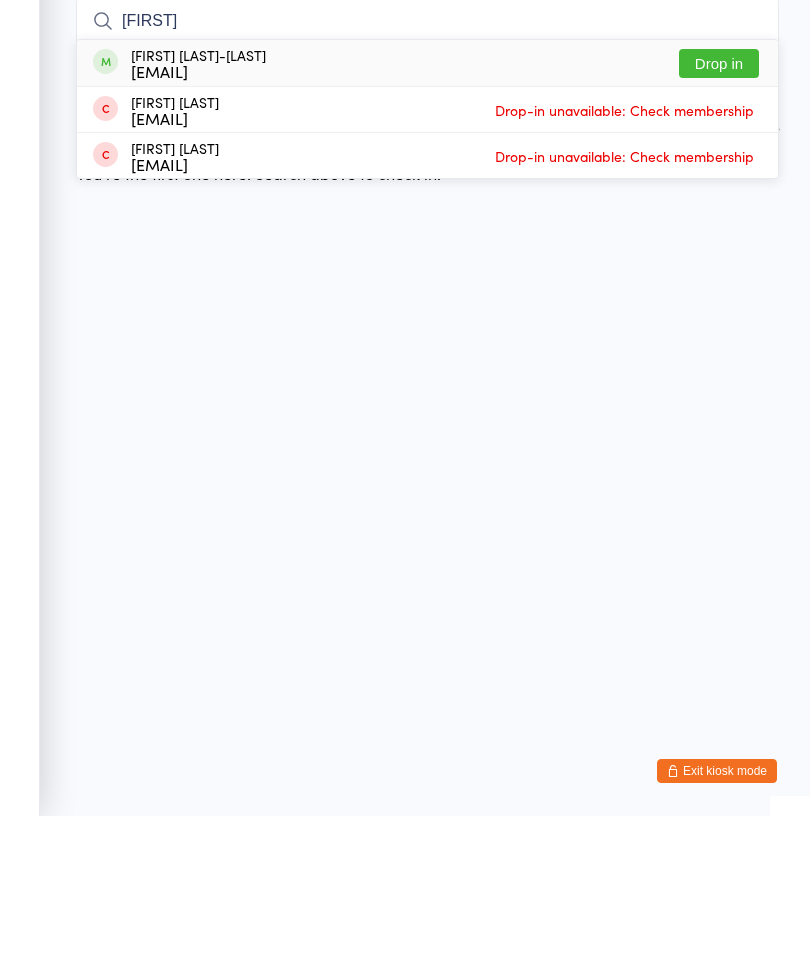 type on "Arjun" 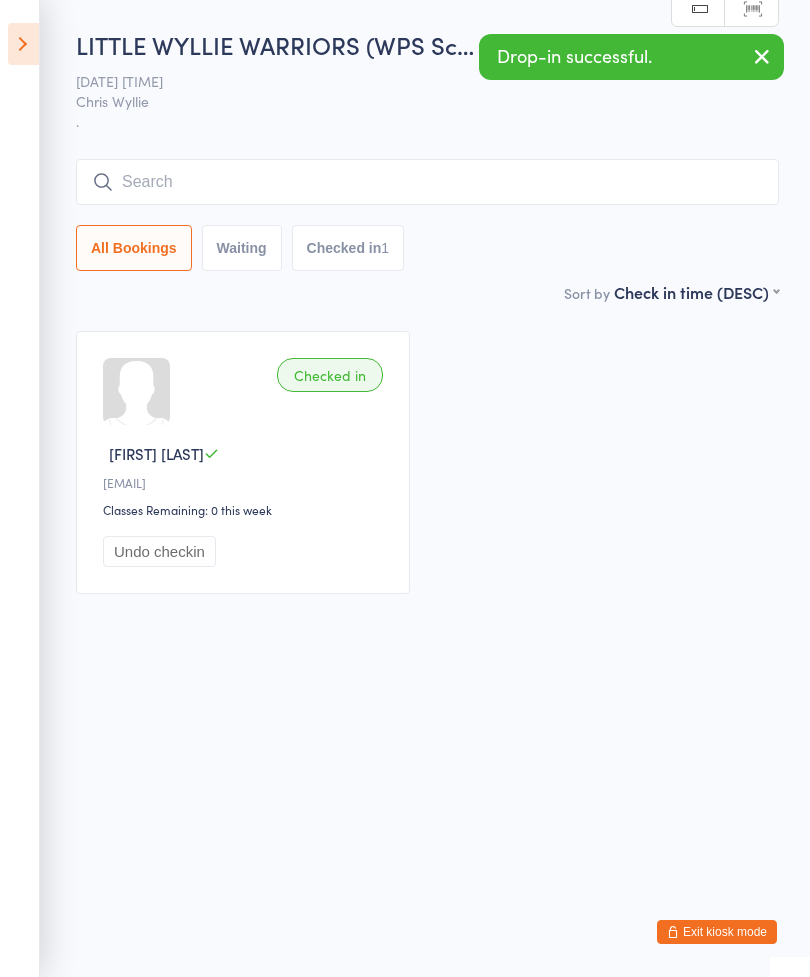 click at bounding box center (427, 182) 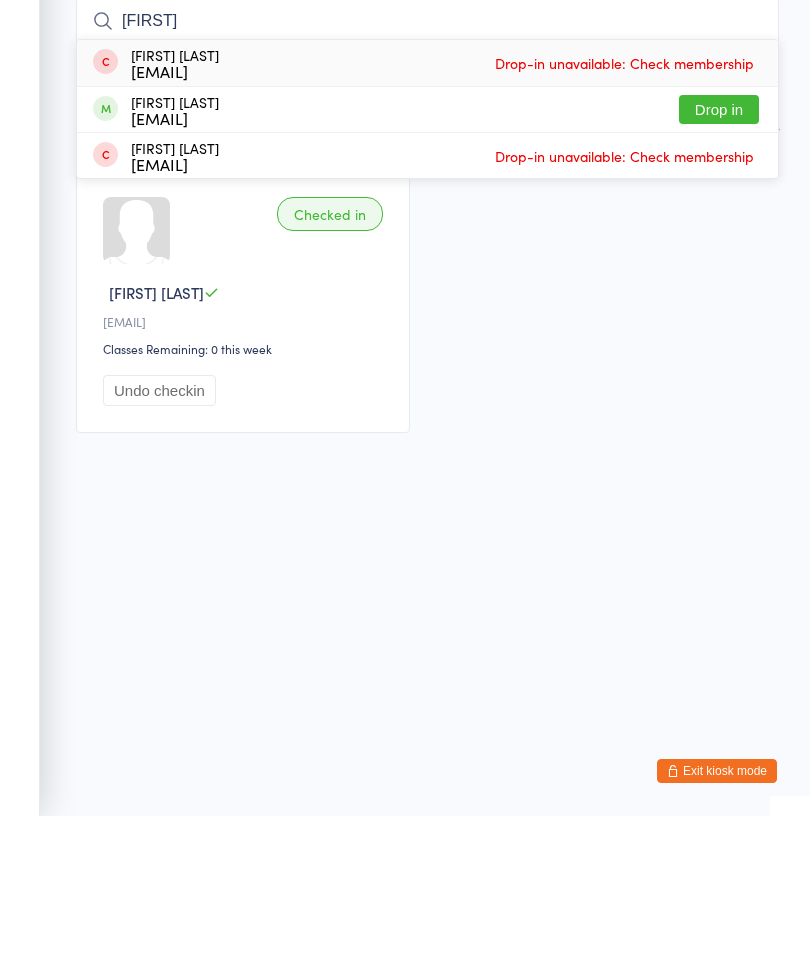 type on "Avery" 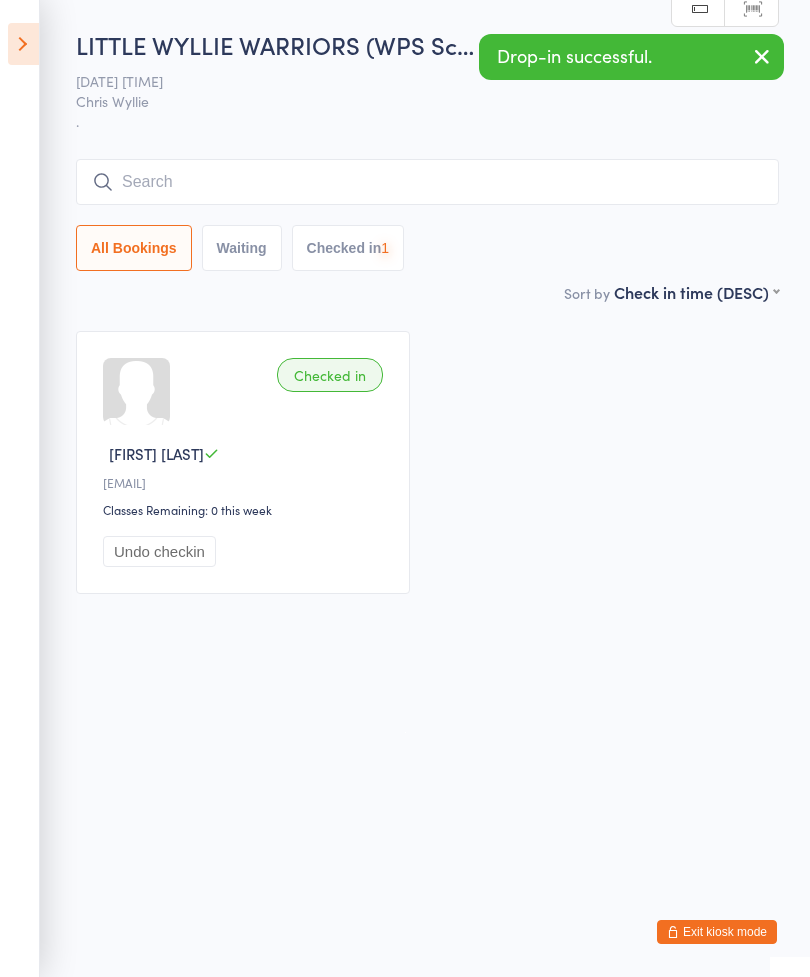 click at bounding box center [427, 182] 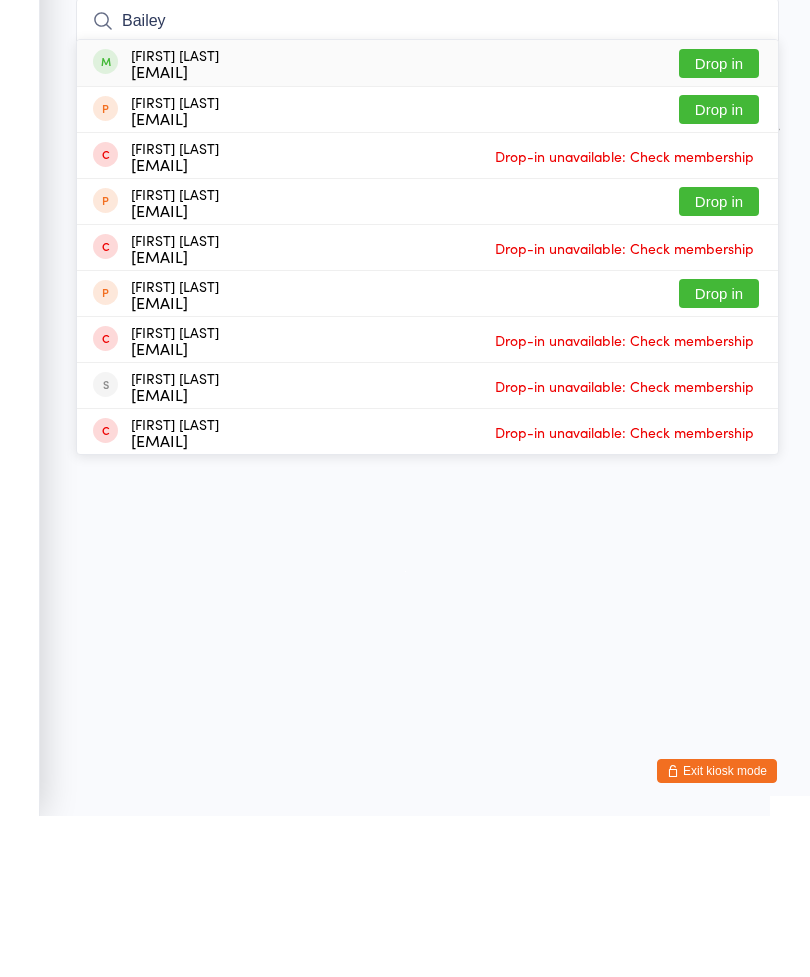 type on "Bailey" 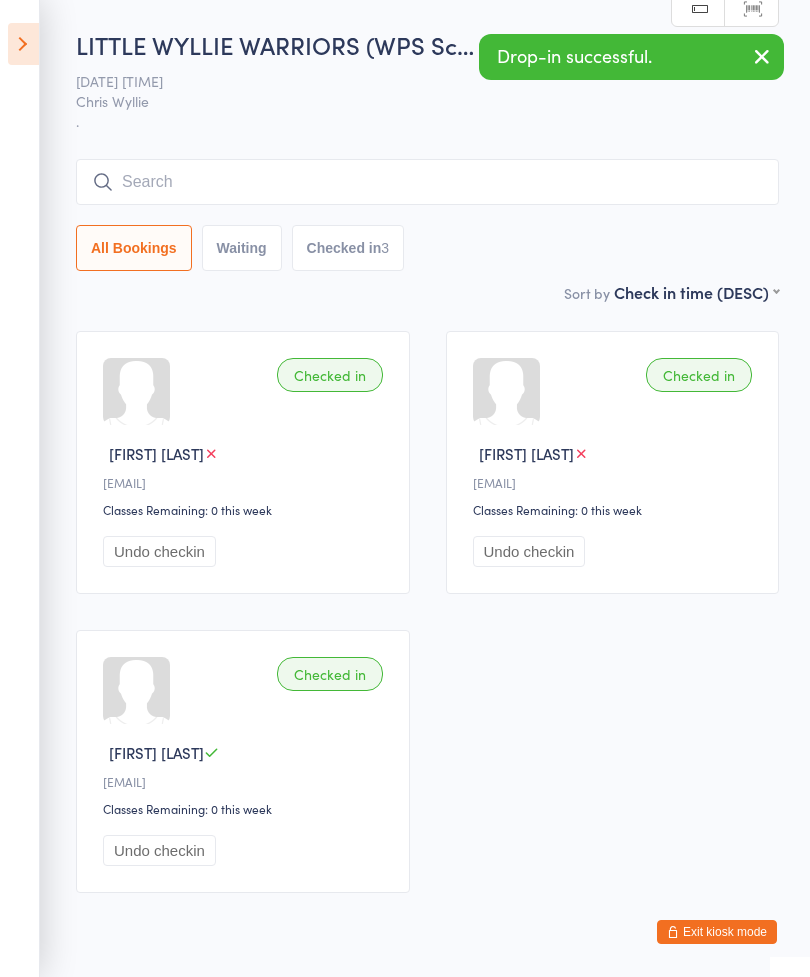 click at bounding box center [427, 182] 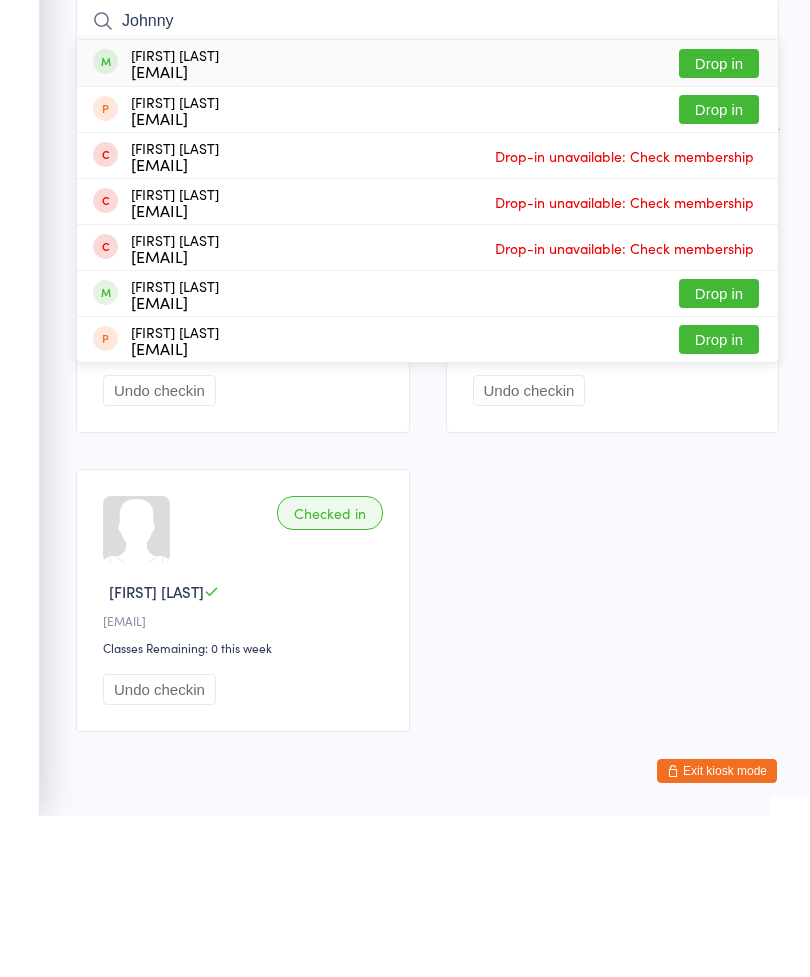 type on "Johnny" 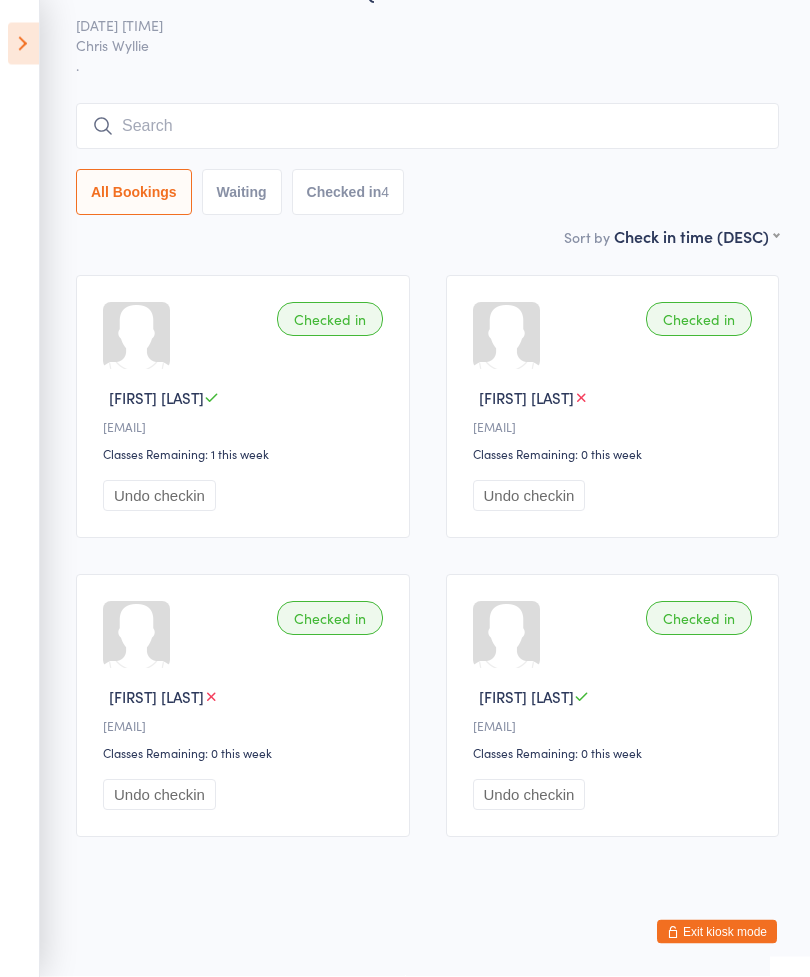 scroll, scrollTop: 63, scrollLeft: 0, axis: vertical 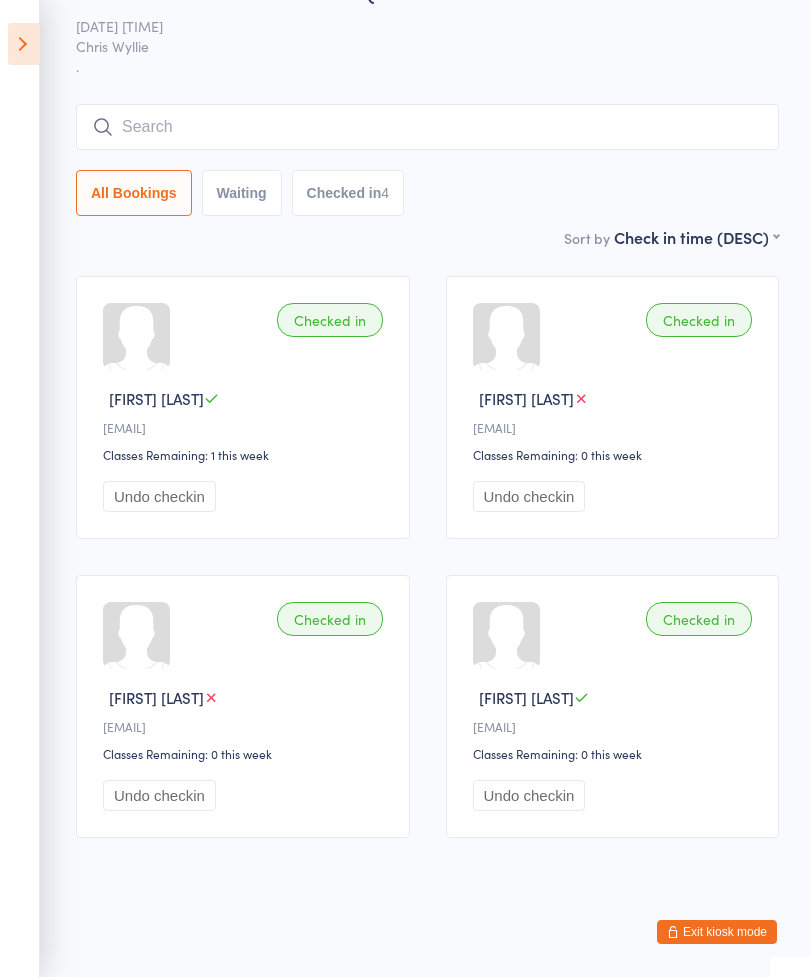 click at bounding box center [427, 127] 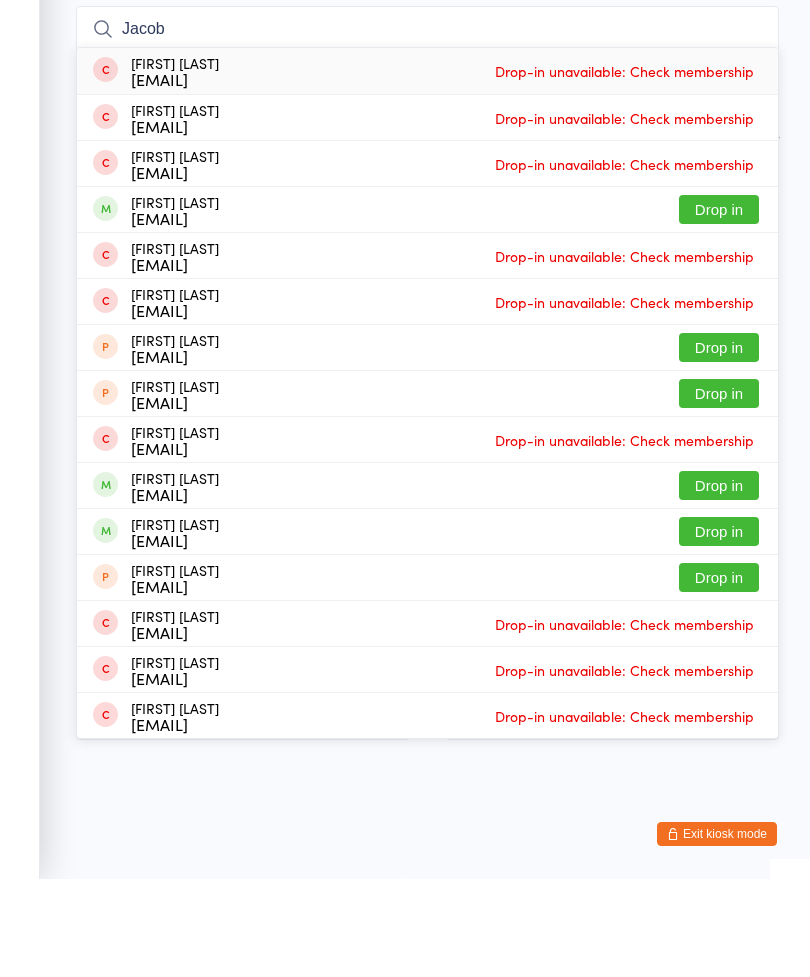 type on "Jacob" 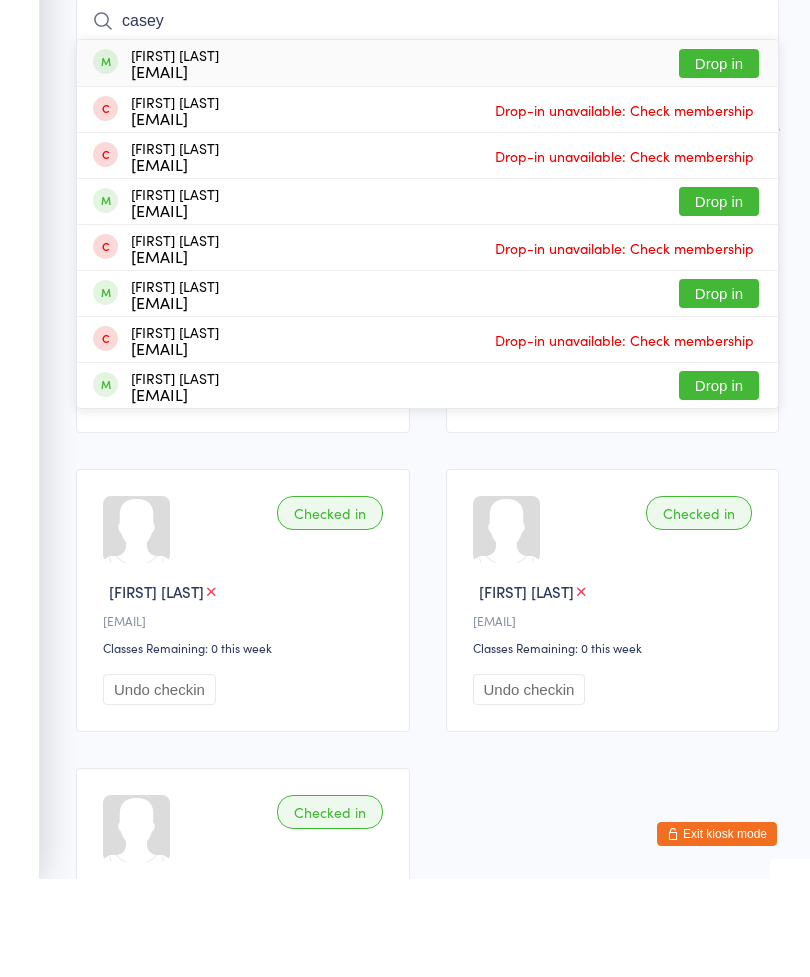 type on "casey" 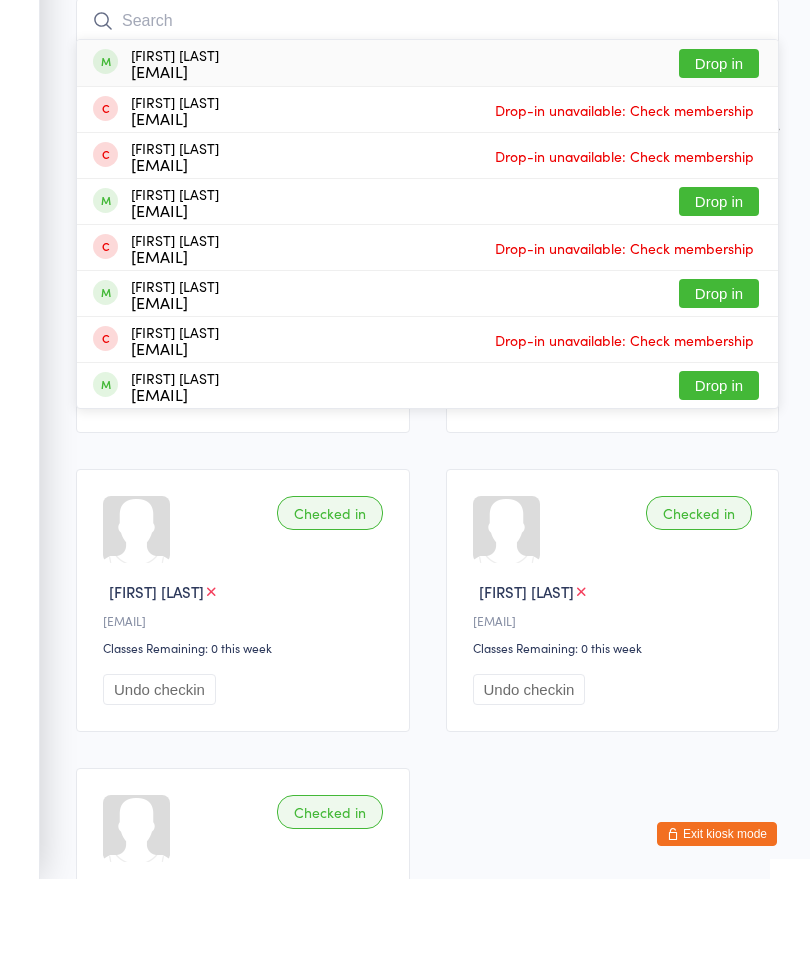 scroll, scrollTop: 161, scrollLeft: 0, axis: vertical 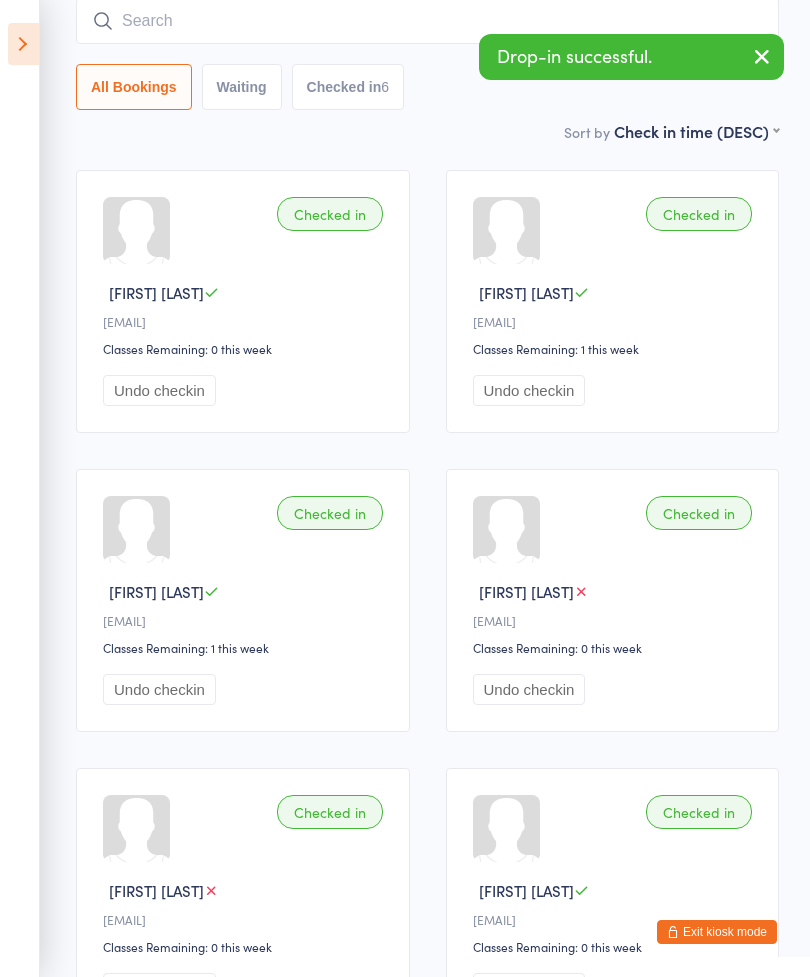 click at bounding box center [427, 21] 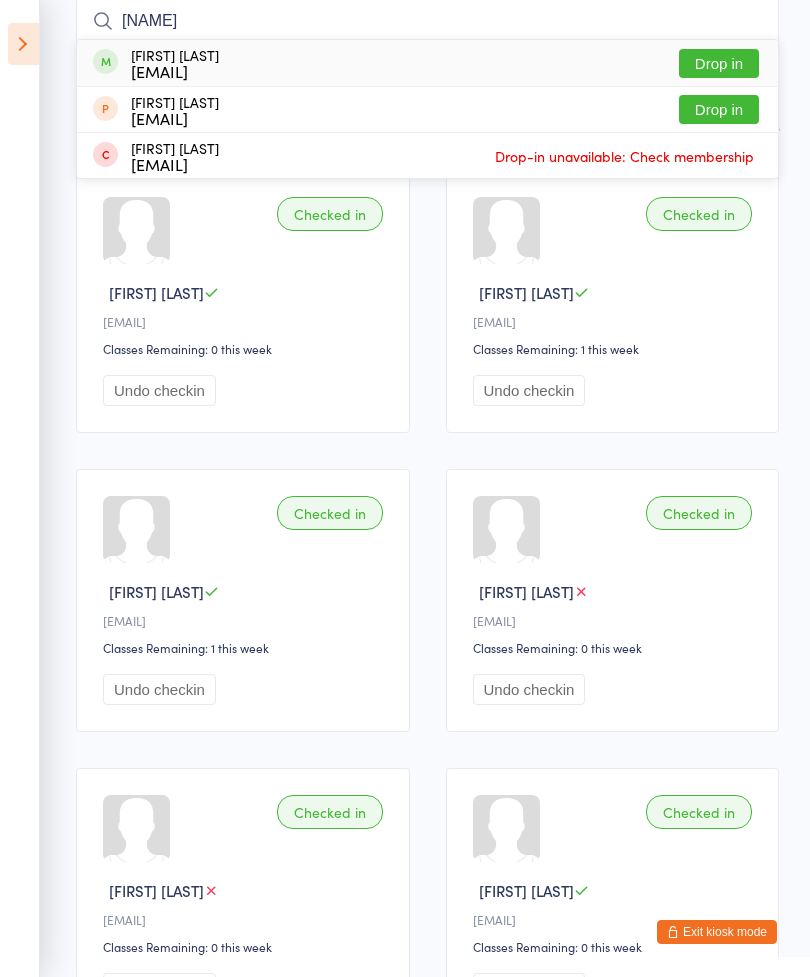 type on "Ayd" 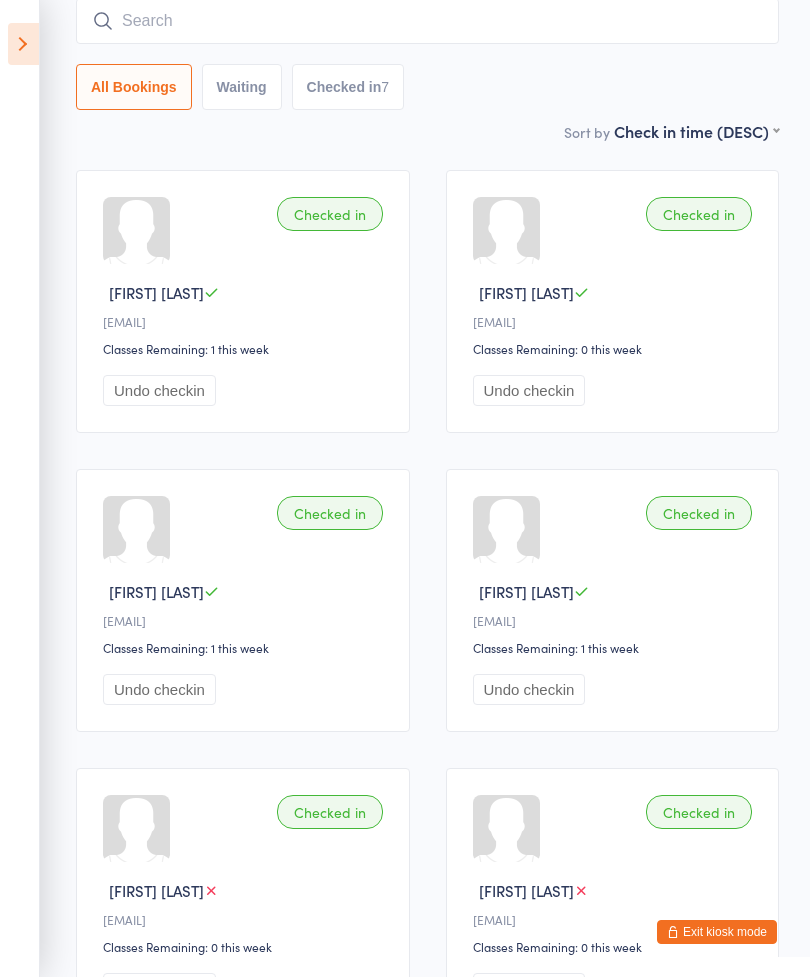 click at bounding box center [427, 21] 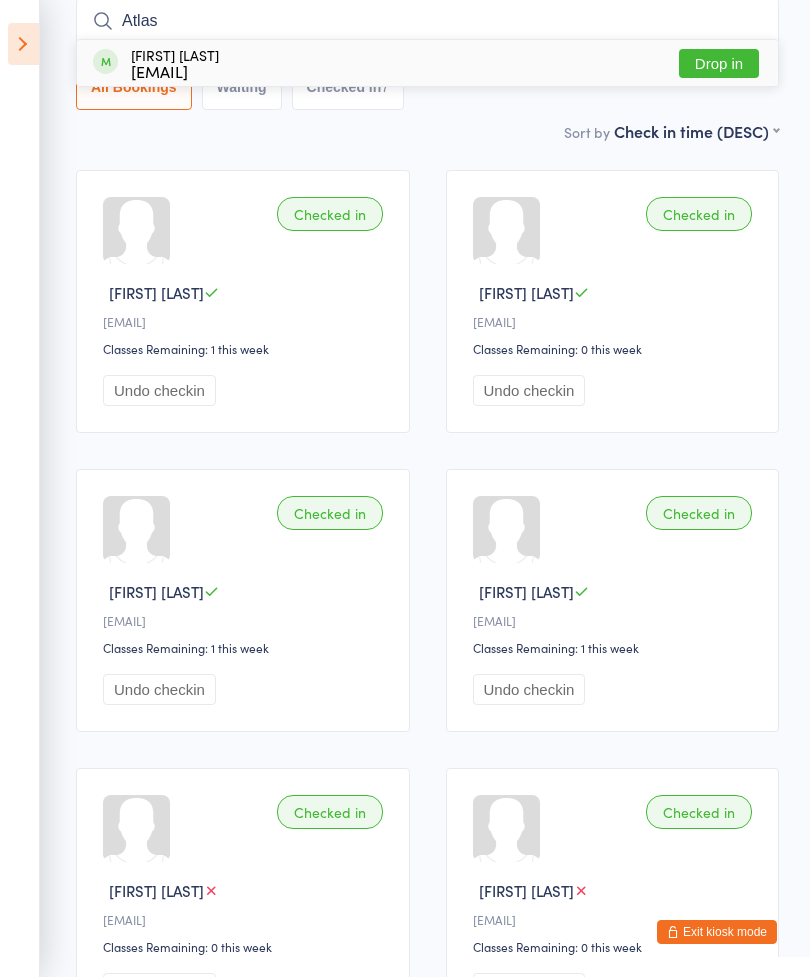type on "Atlas" 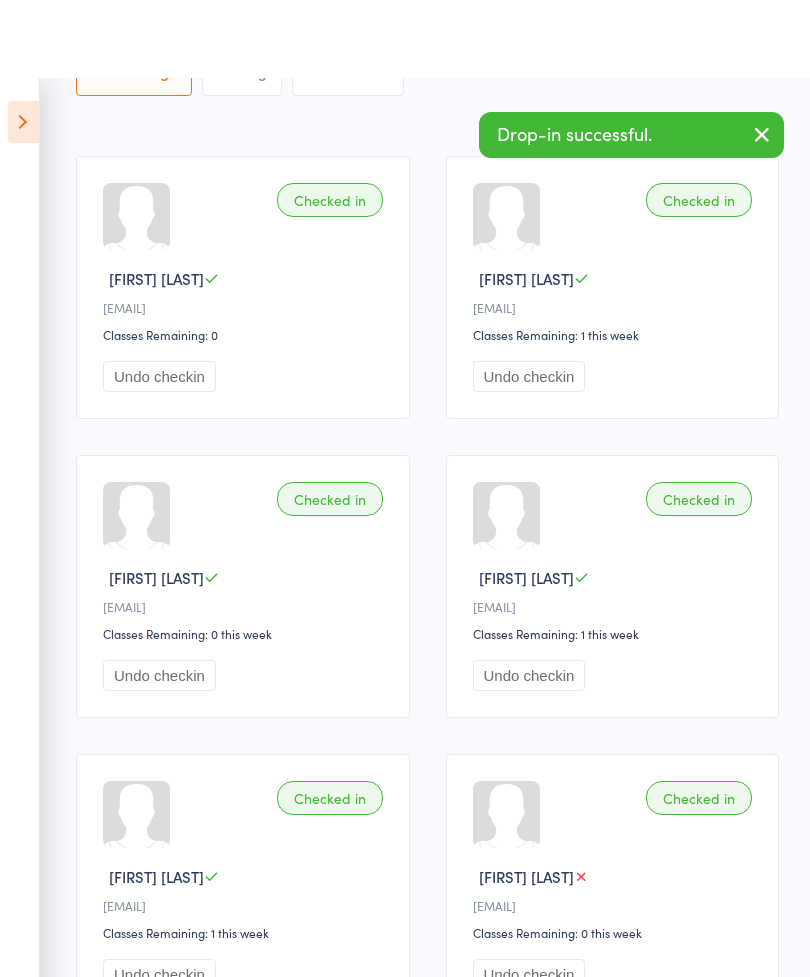 scroll, scrollTop: 0, scrollLeft: 0, axis: both 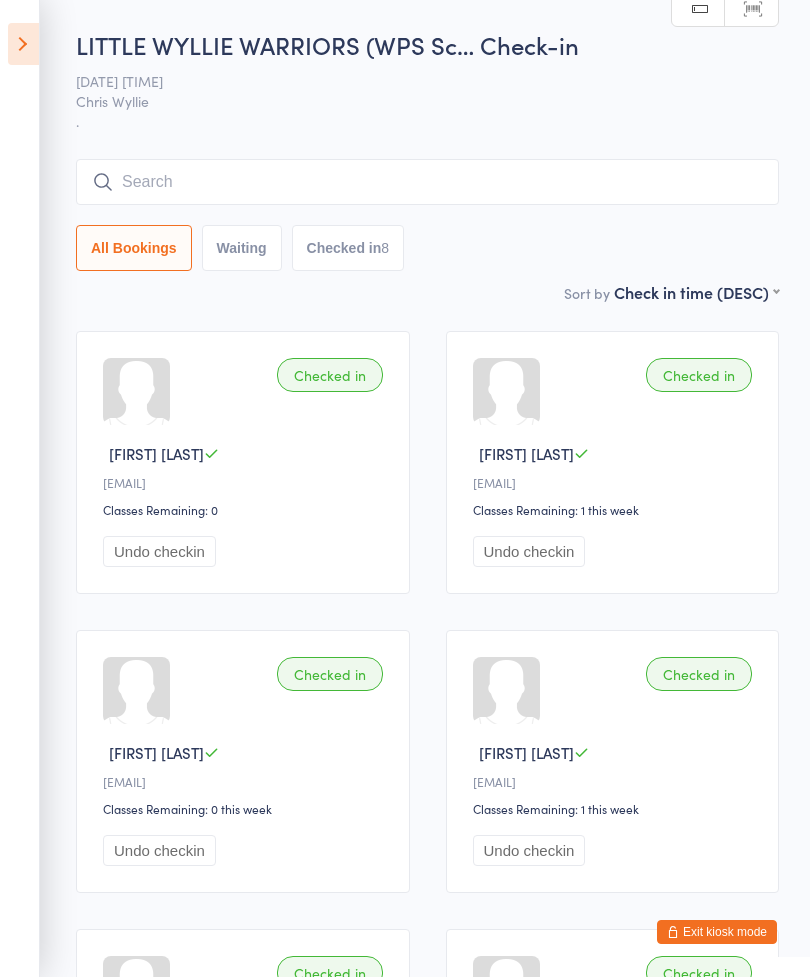 click on "LITTLE WYLLIE WARRIORS (WPS Sc… Check-in 5 Aug 3:15pm  Chris Wyllie  .  Manual search Scanner input All Bookings Waiting  Checked in  8" at bounding box center [427, 154] 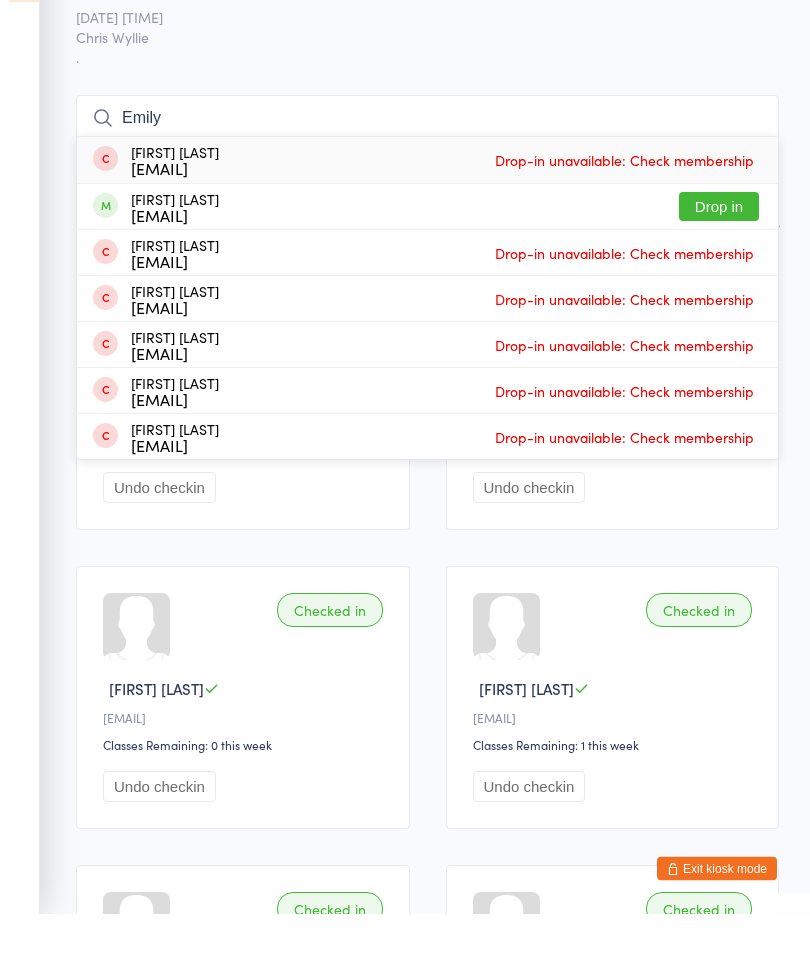 type on "Emily" 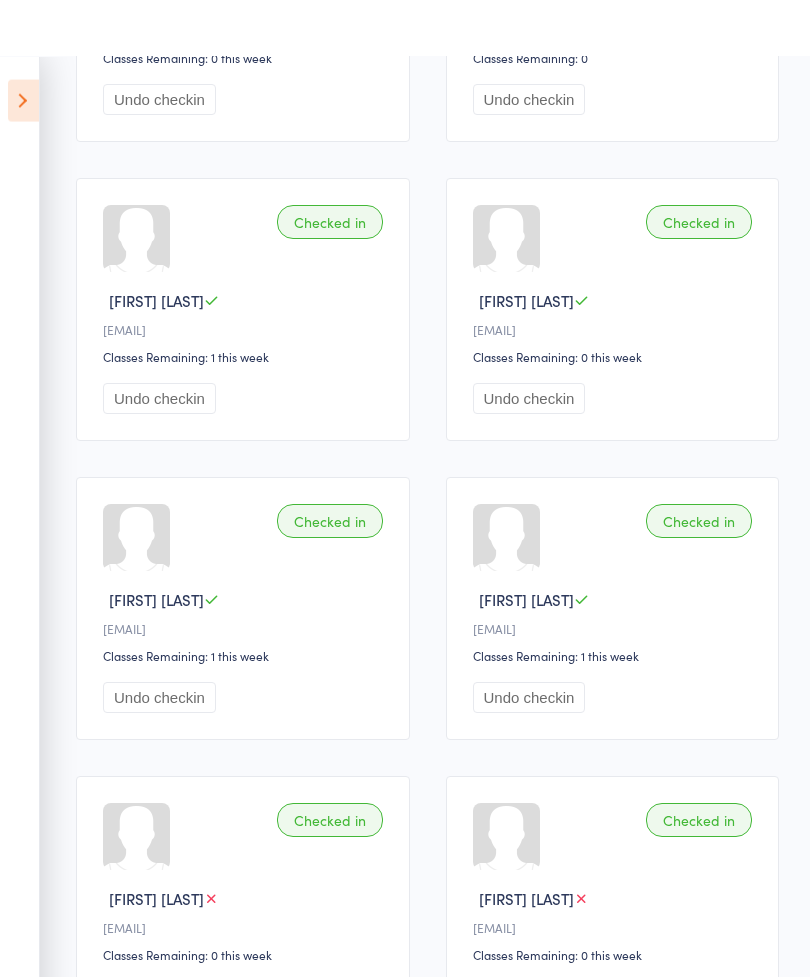 scroll, scrollTop: 0, scrollLeft: 0, axis: both 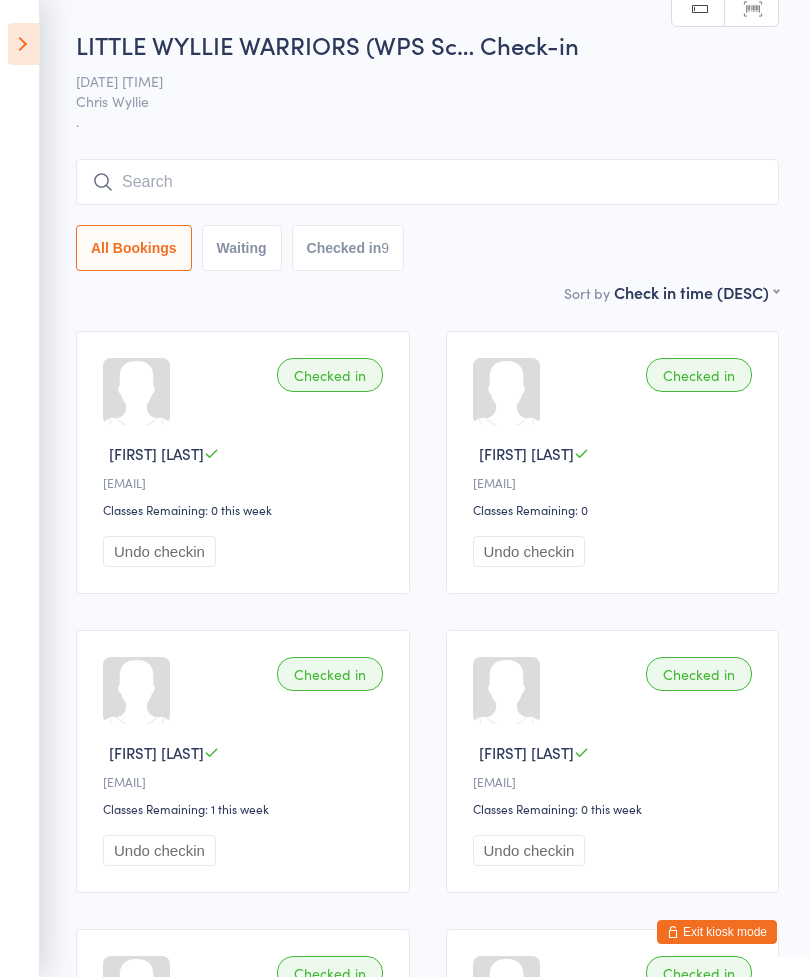 click at bounding box center (427, 182) 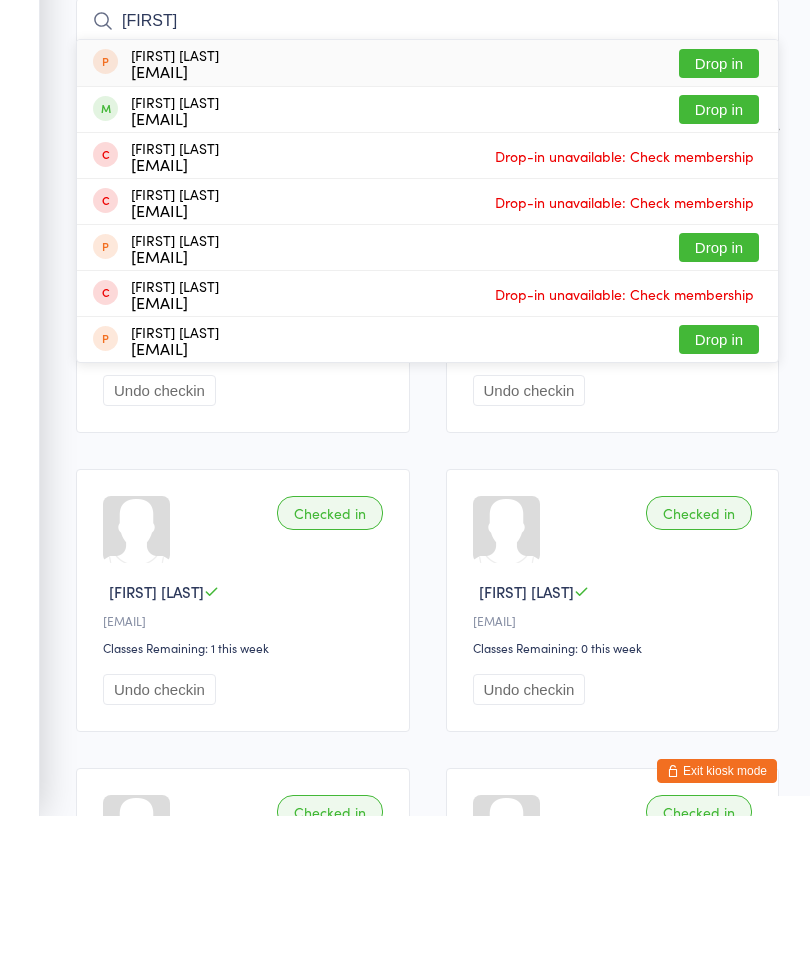 type on "Amelie" 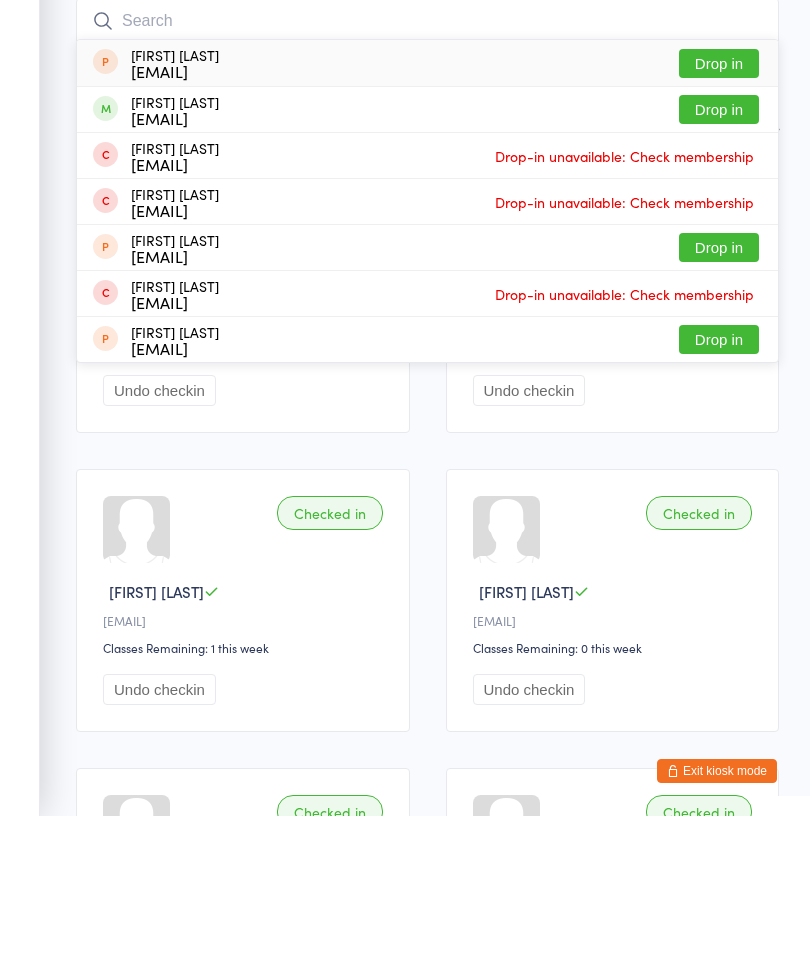 scroll, scrollTop: 161, scrollLeft: 0, axis: vertical 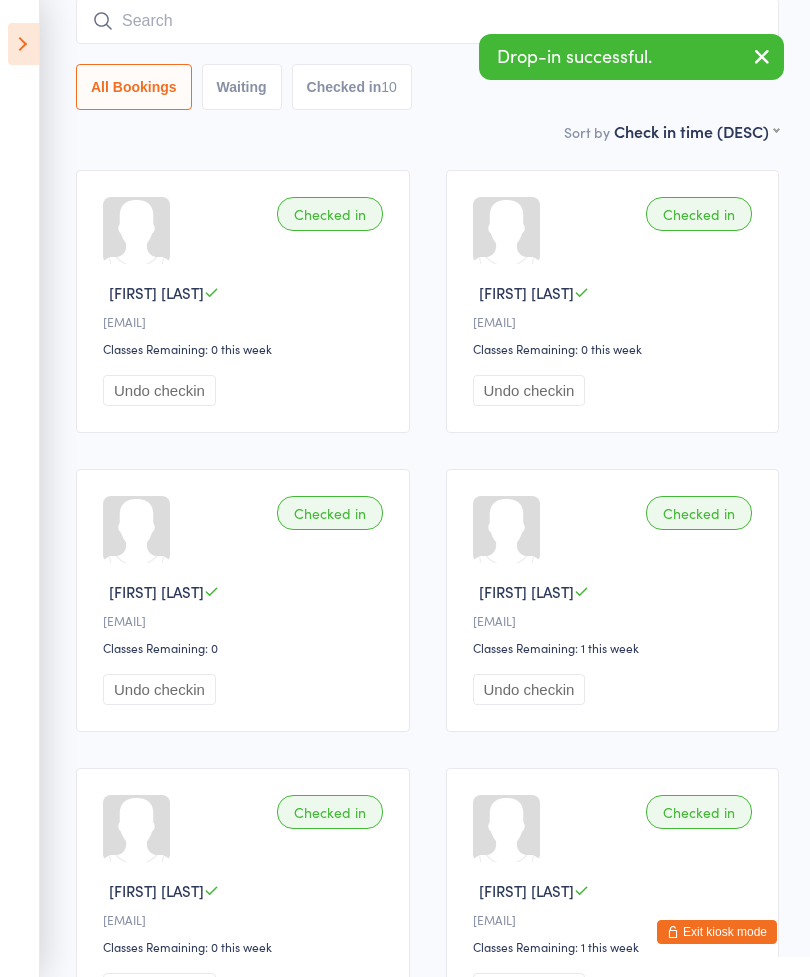 click at bounding box center [23, 44] 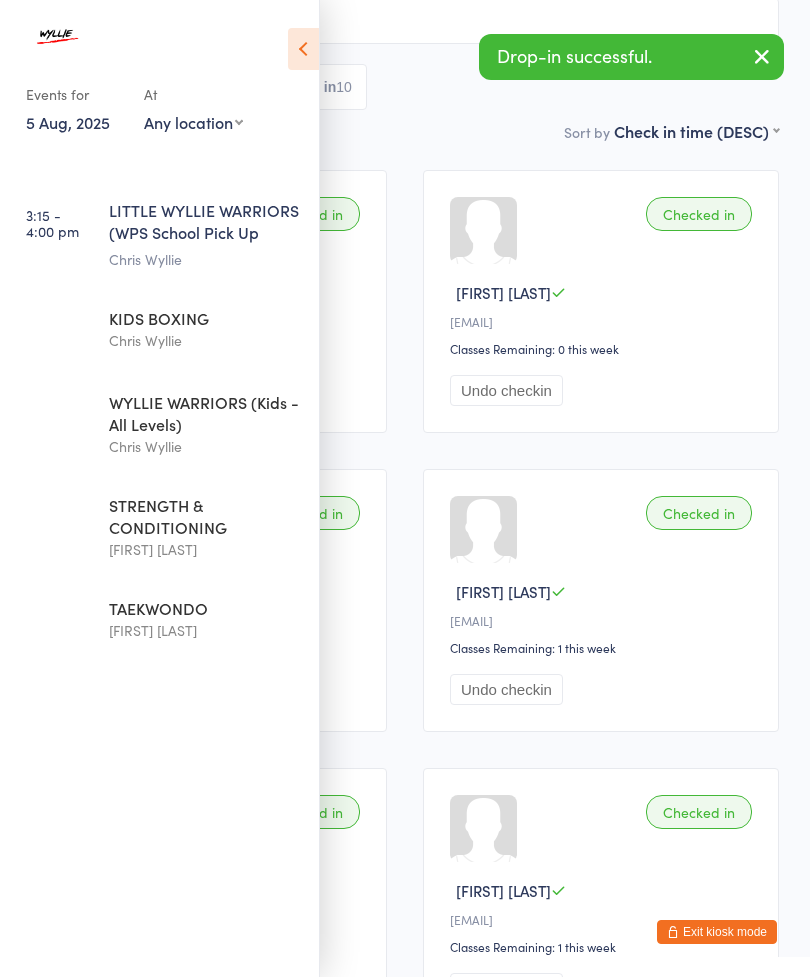 click on "Chris Wyllie" at bounding box center [205, 340] 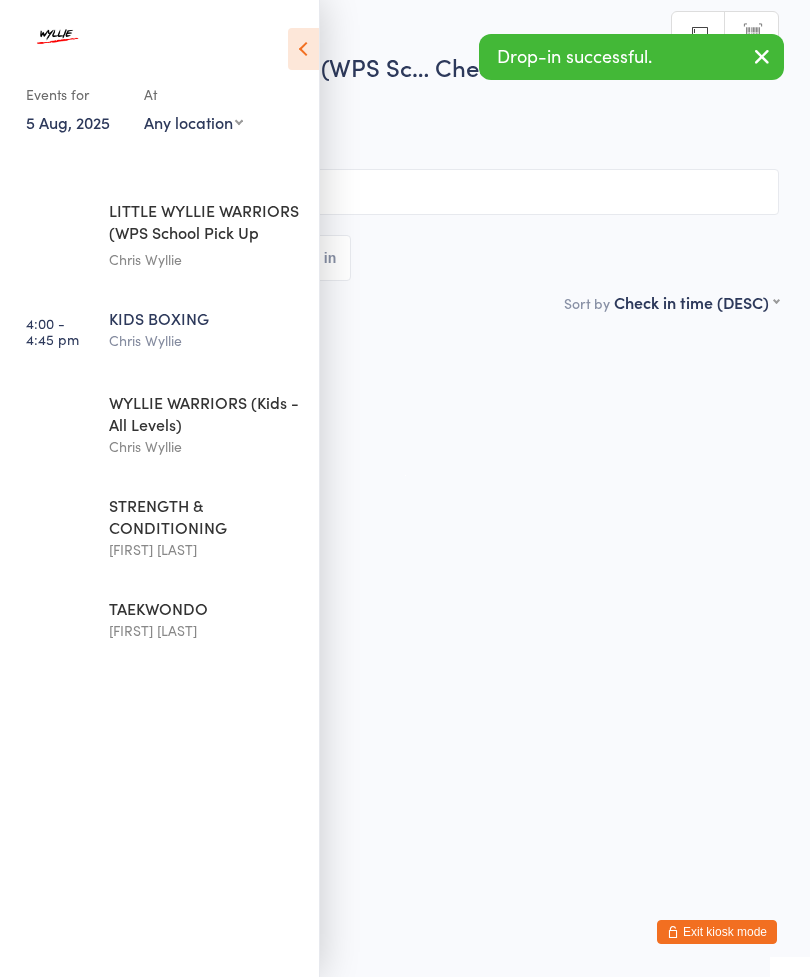 scroll, scrollTop: 0, scrollLeft: 0, axis: both 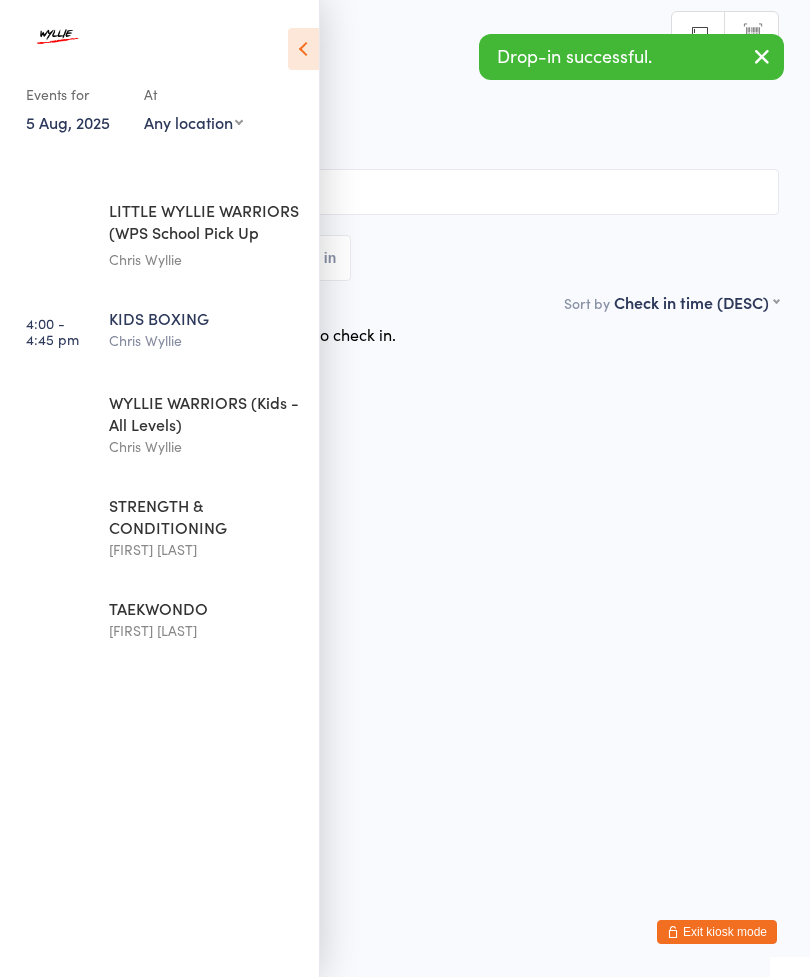 click at bounding box center [303, 49] 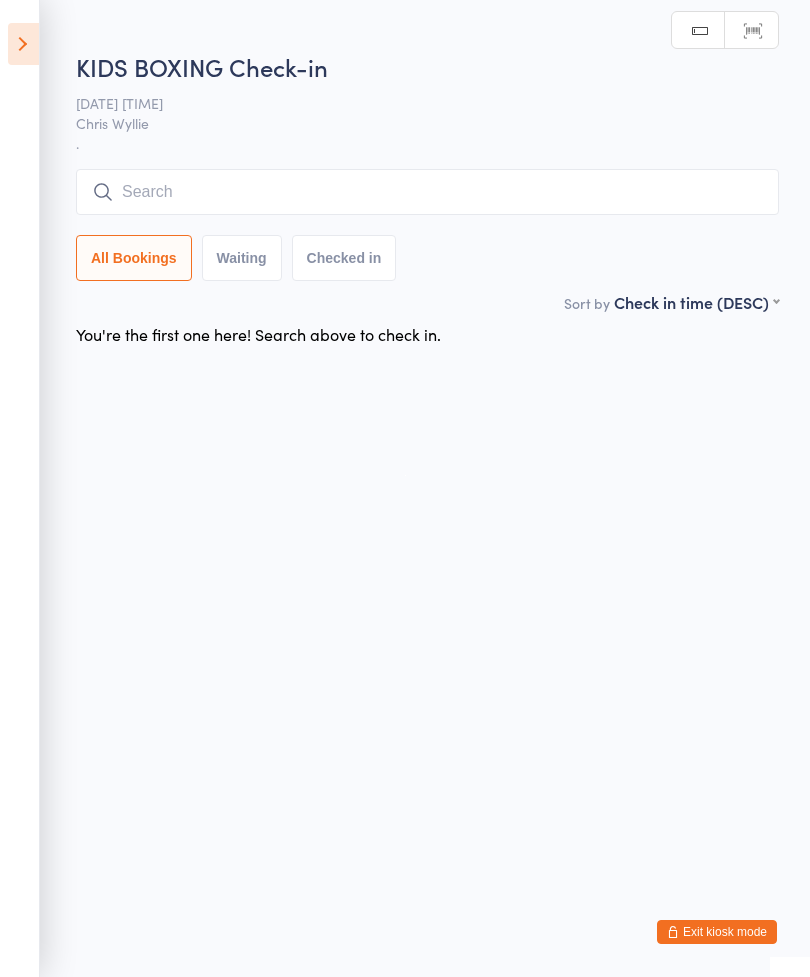 click at bounding box center (427, 192) 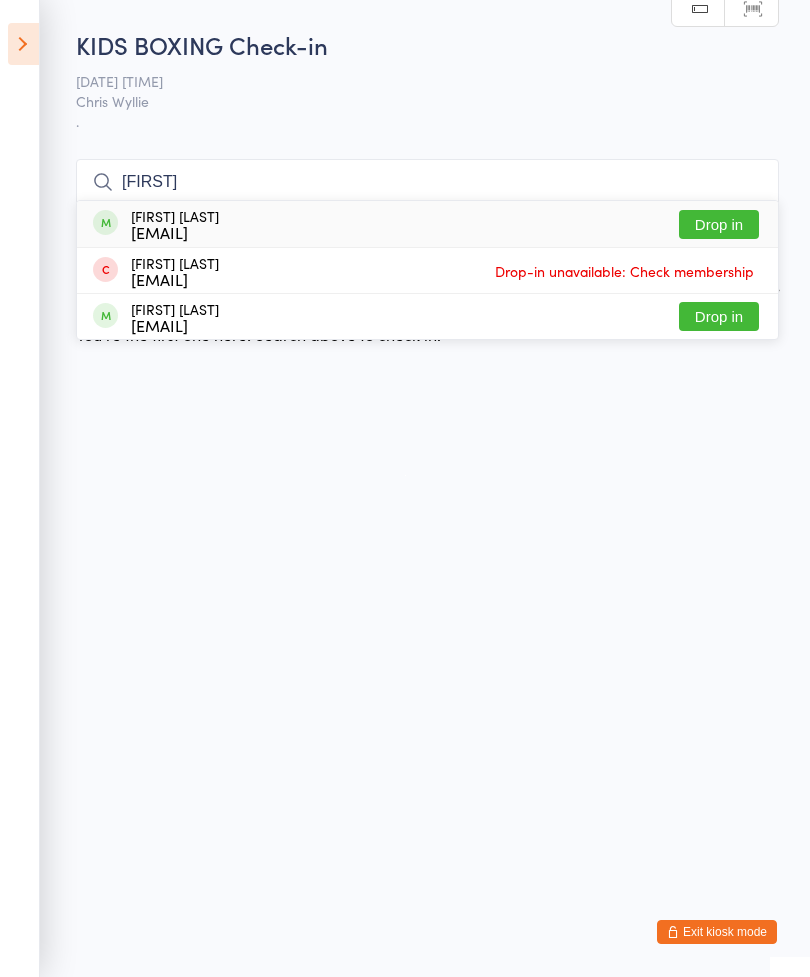type on "Ketu" 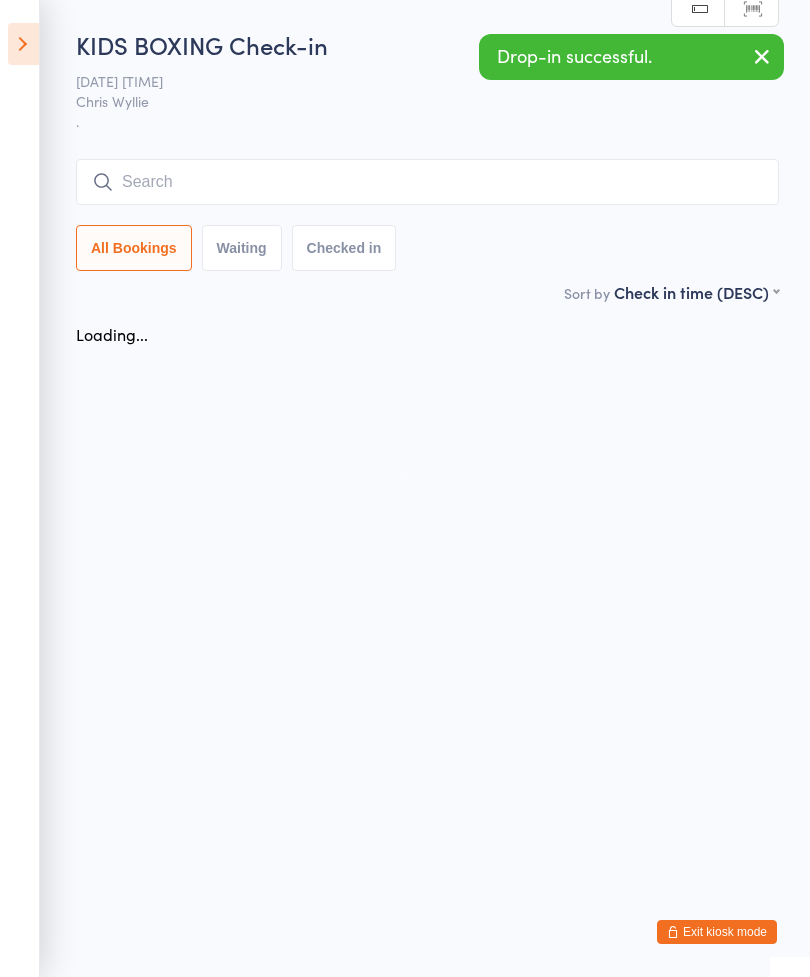 click at bounding box center [427, 182] 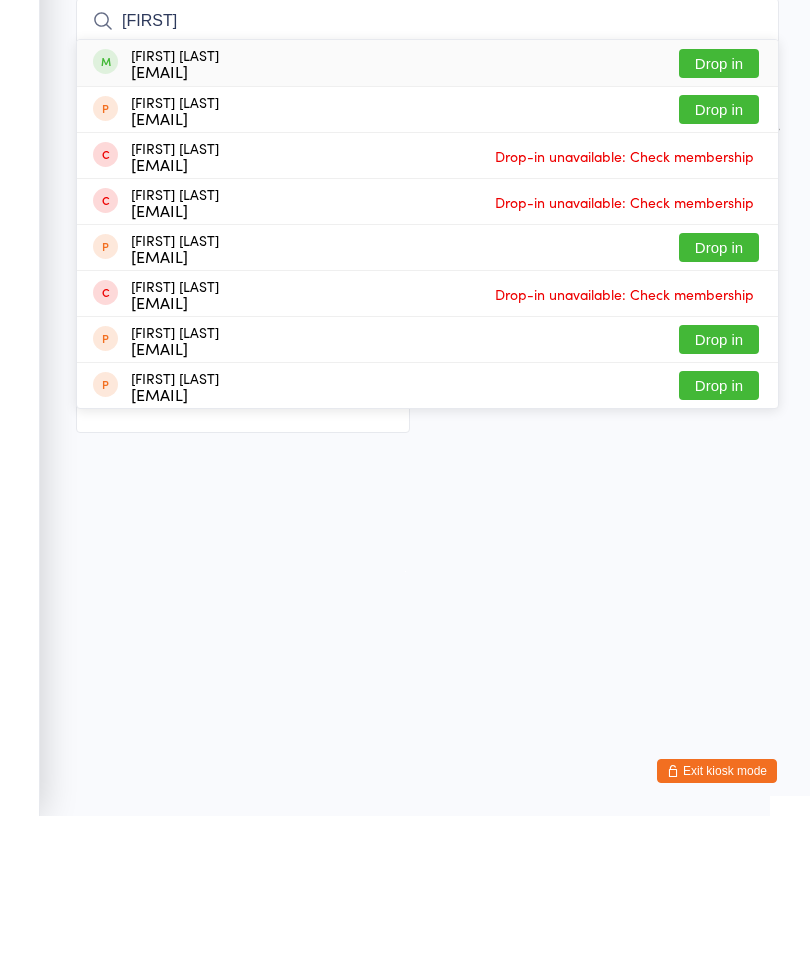 type on "Kirin" 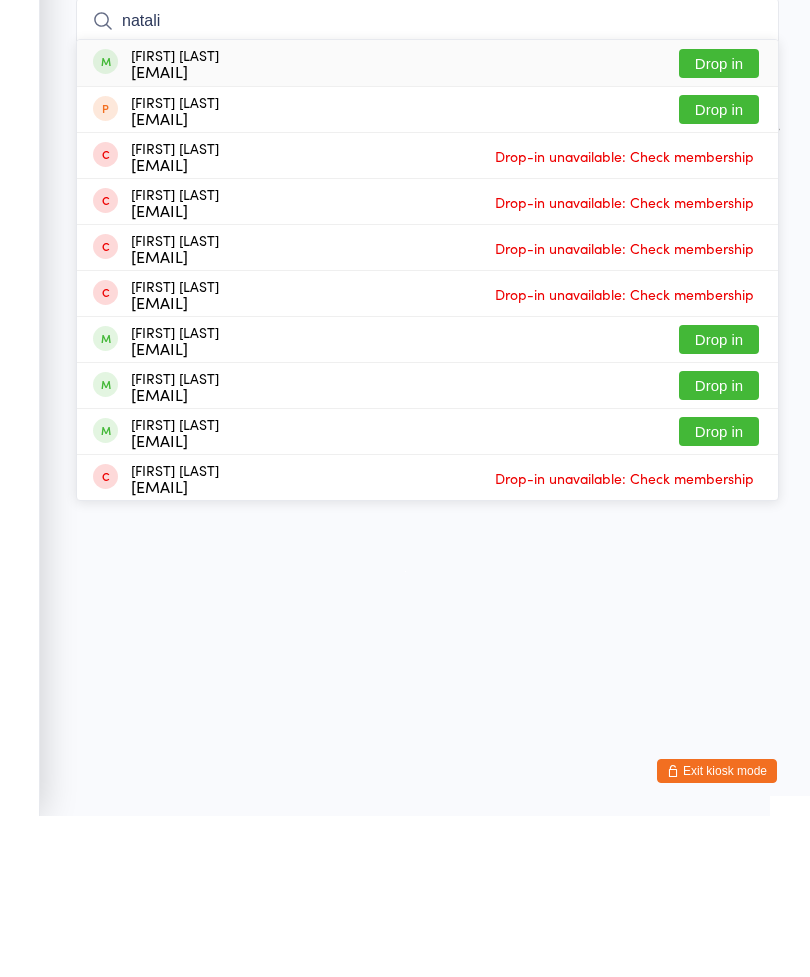 type on "natali" 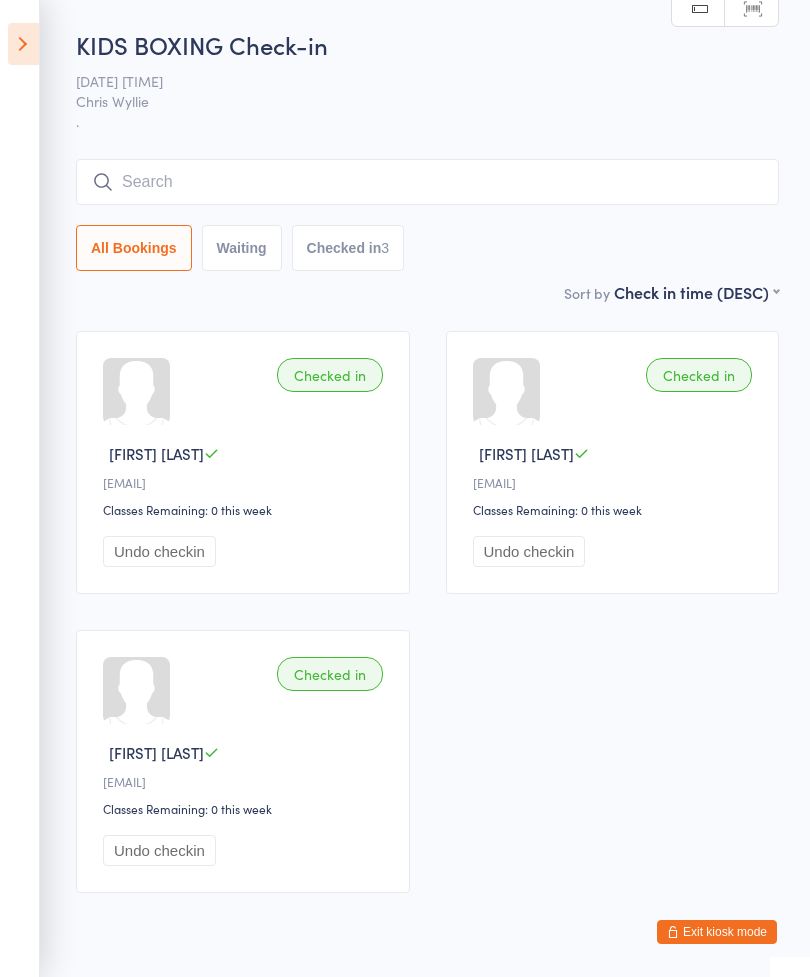 click at bounding box center [427, 182] 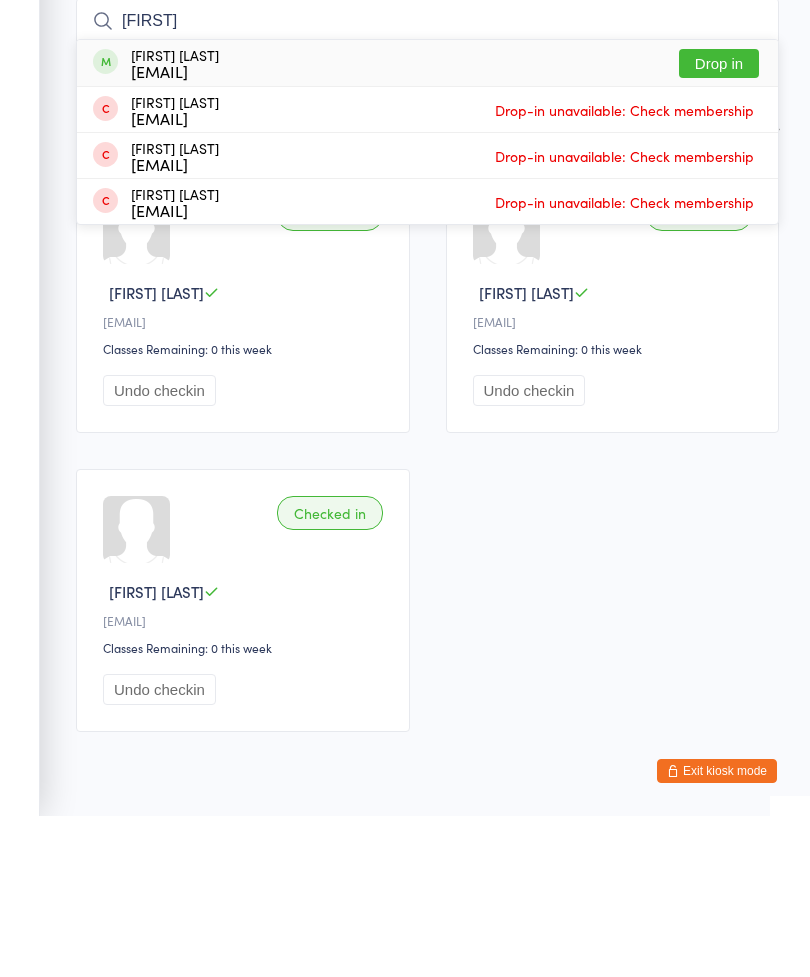 type on "Siw" 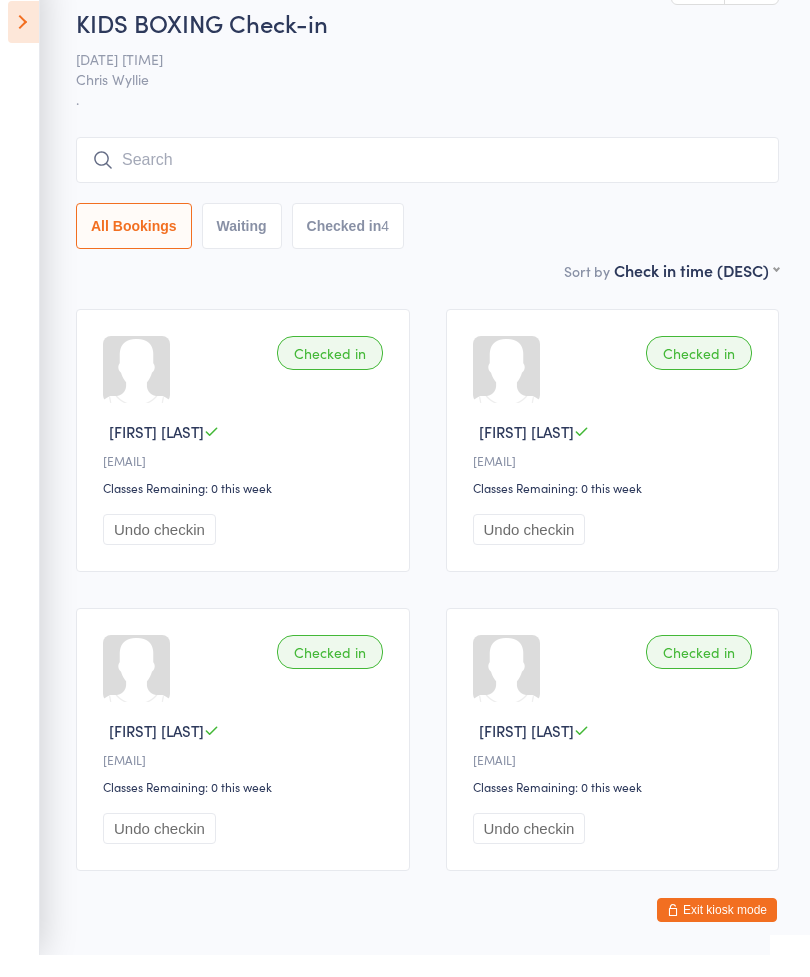 scroll, scrollTop: 9, scrollLeft: 0, axis: vertical 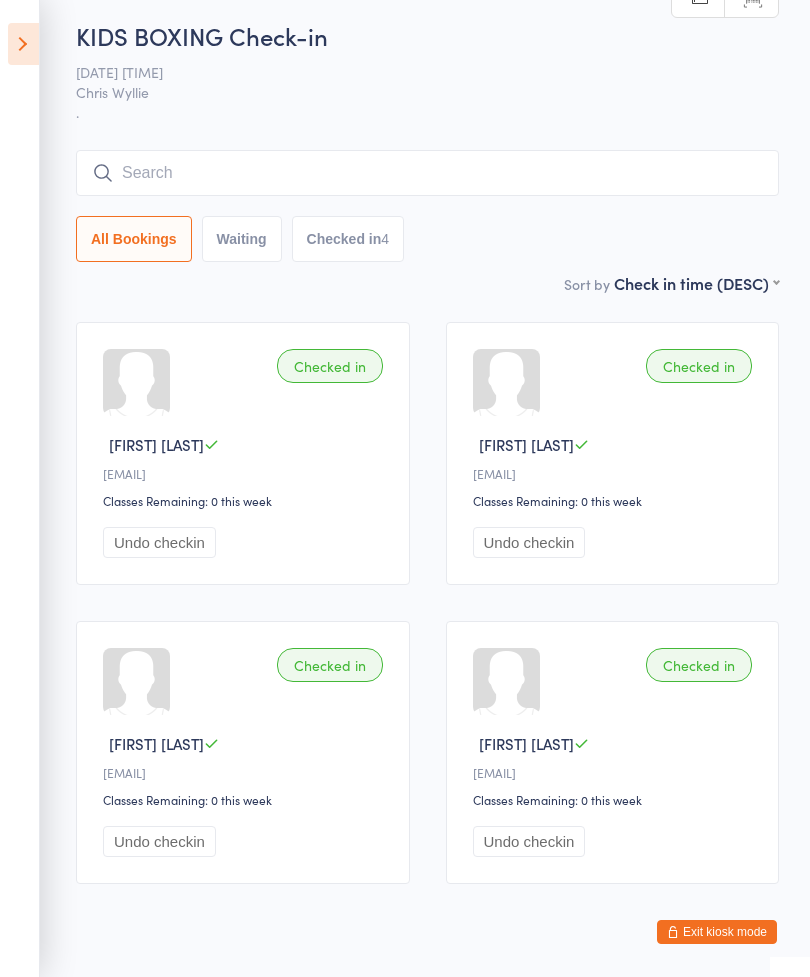 click at bounding box center (427, 173) 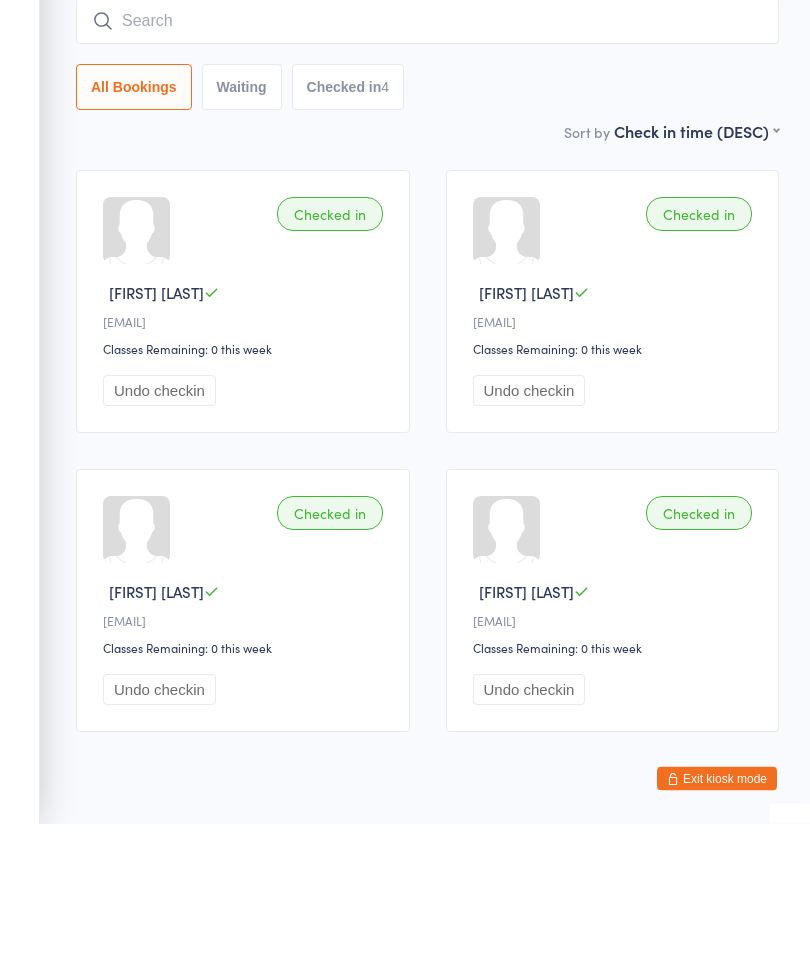 scroll, scrollTop: 0, scrollLeft: 0, axis: both 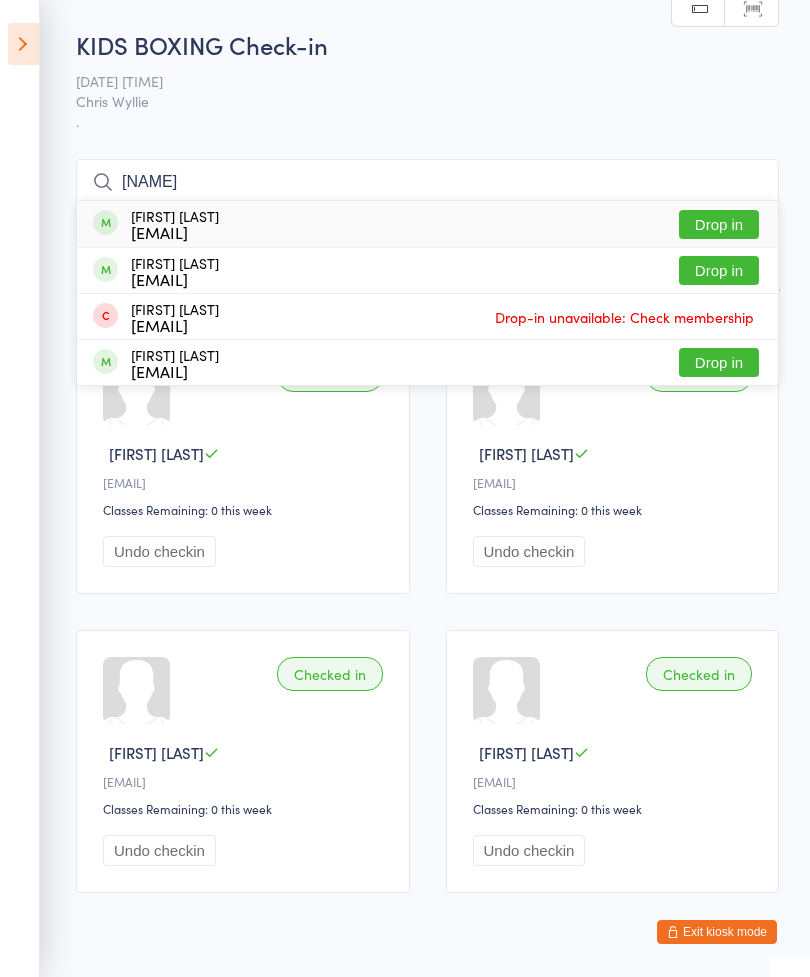 type on "Alicia" 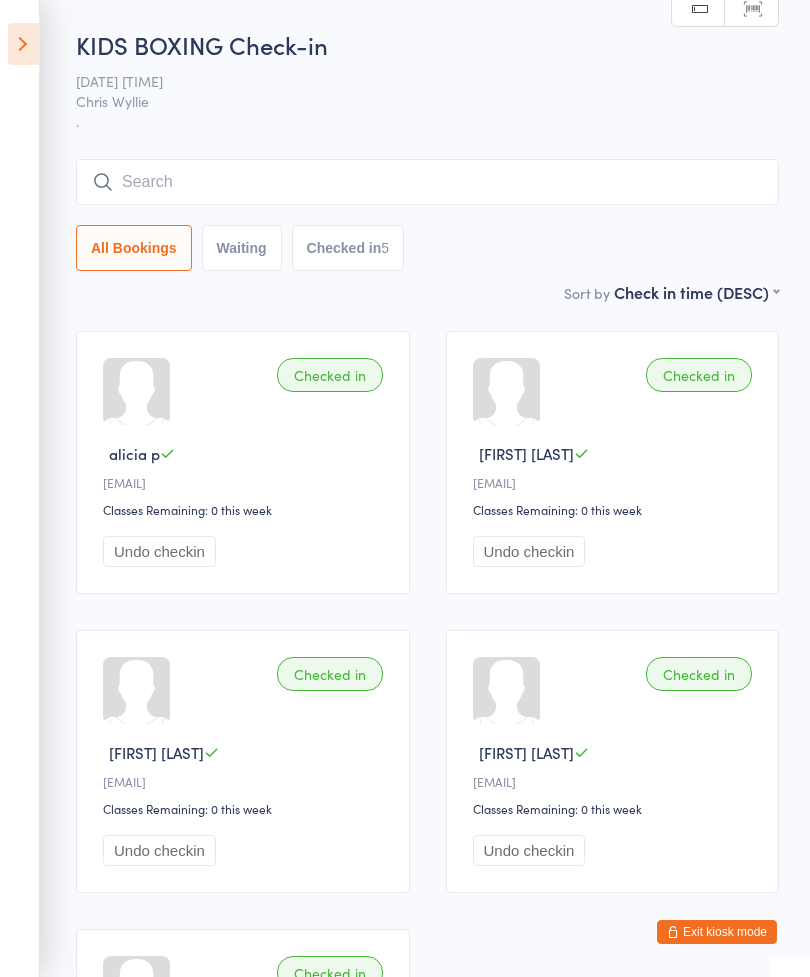 click at bounding box center [427, 182] 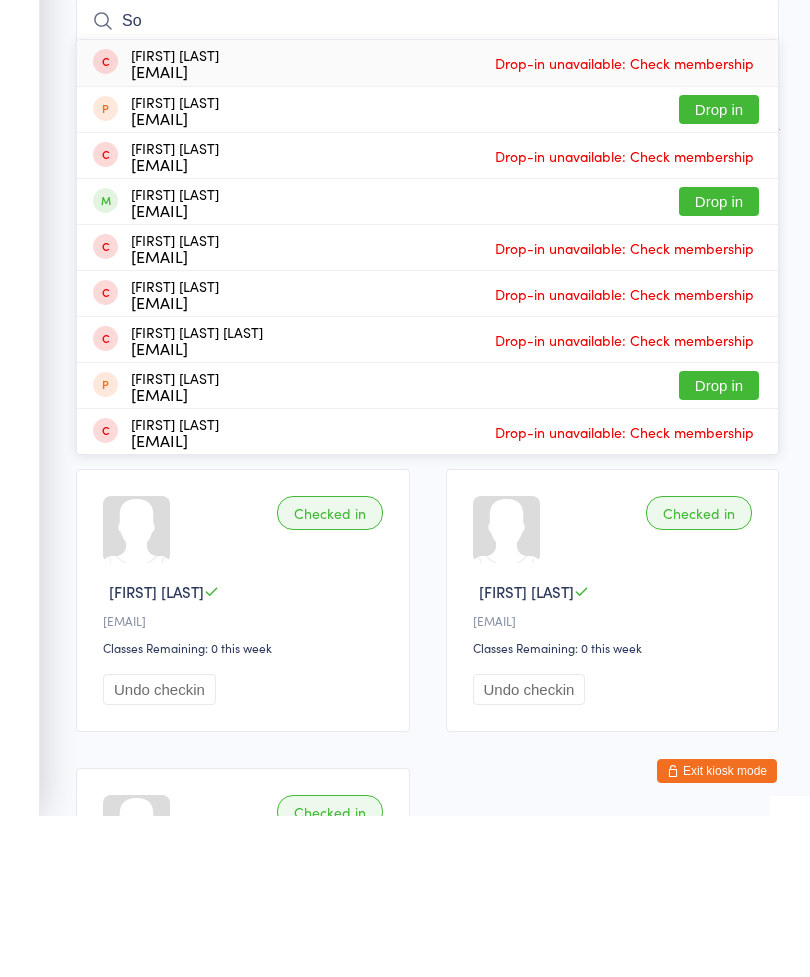 type on "S" 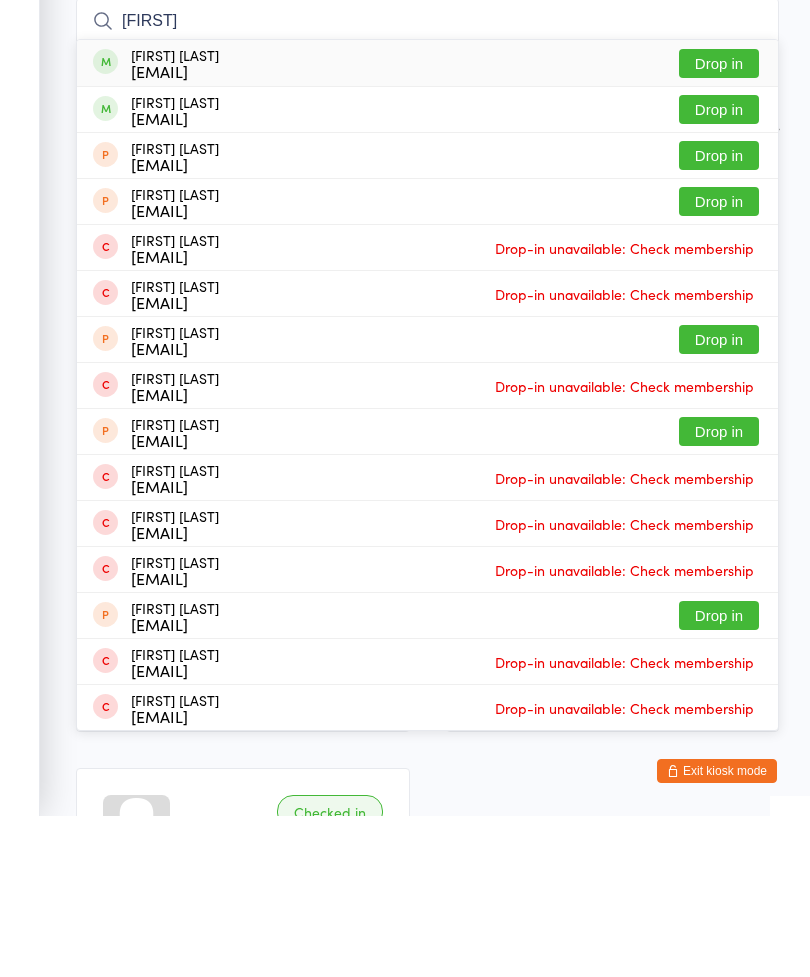 type on "Josie" 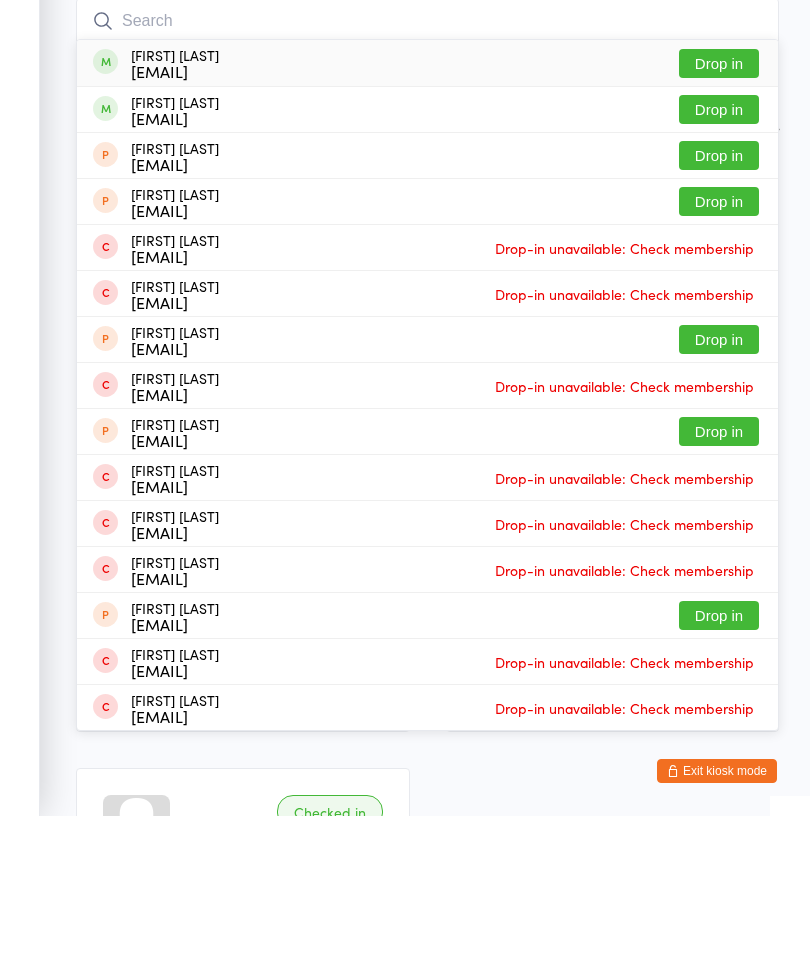 scroll, scrollTop: 161, scrollLeft: 0, axis: vertical 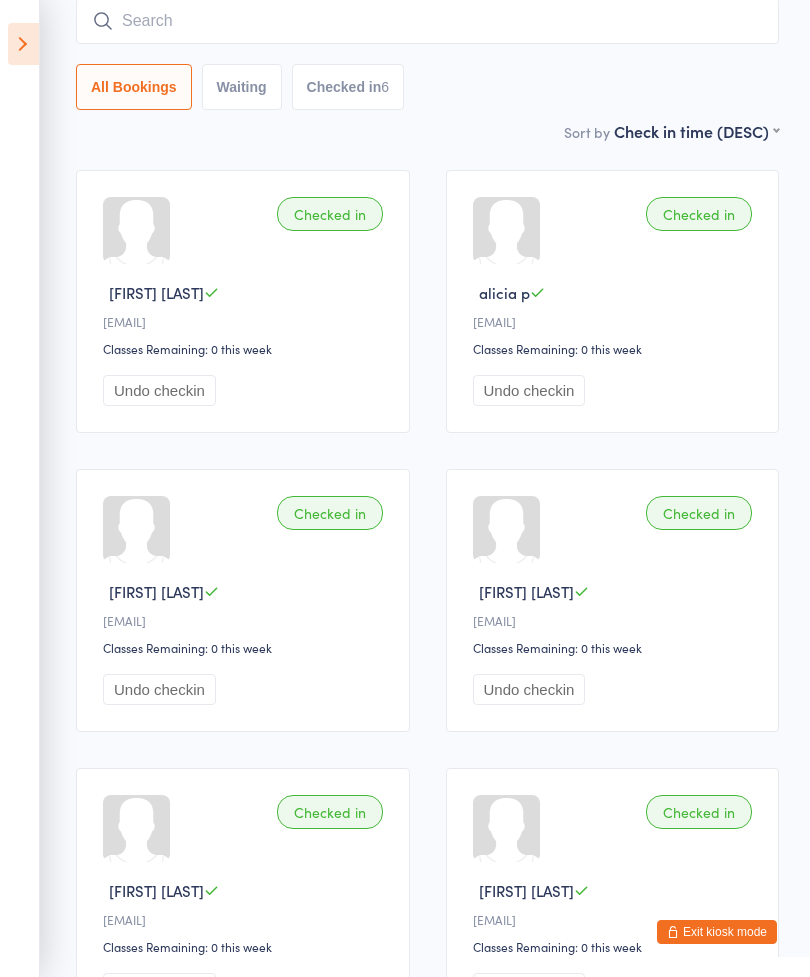 click at bounding box center [427, 21] 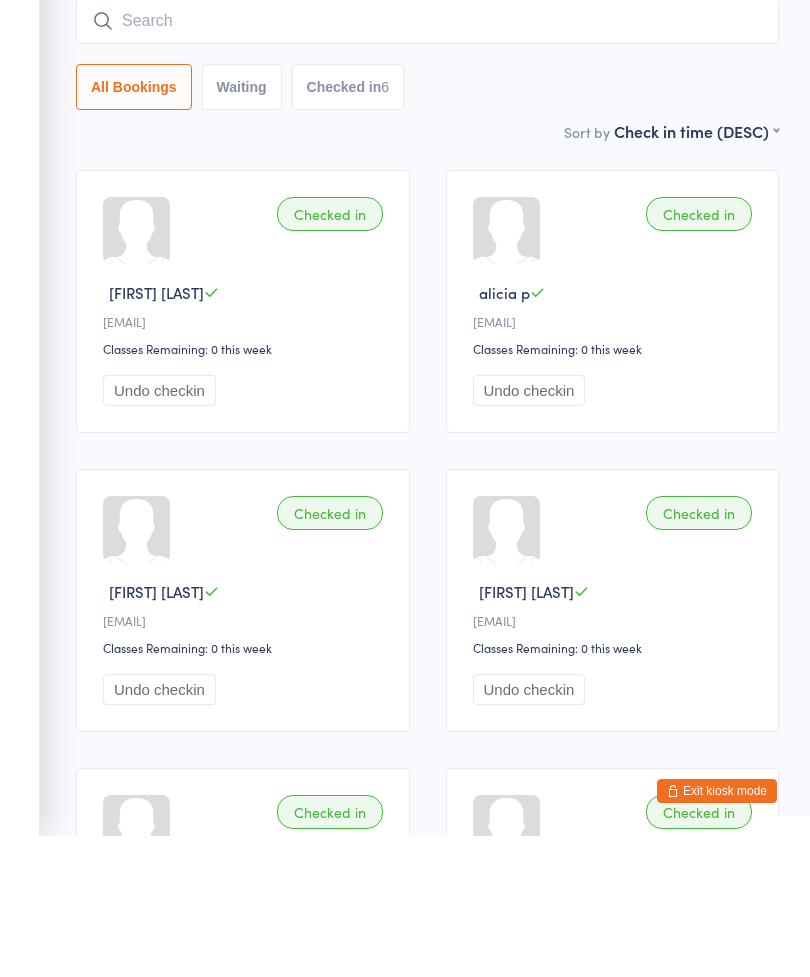 scroll, scrollTop: 17, scrollLeft: 0, axis: vertical 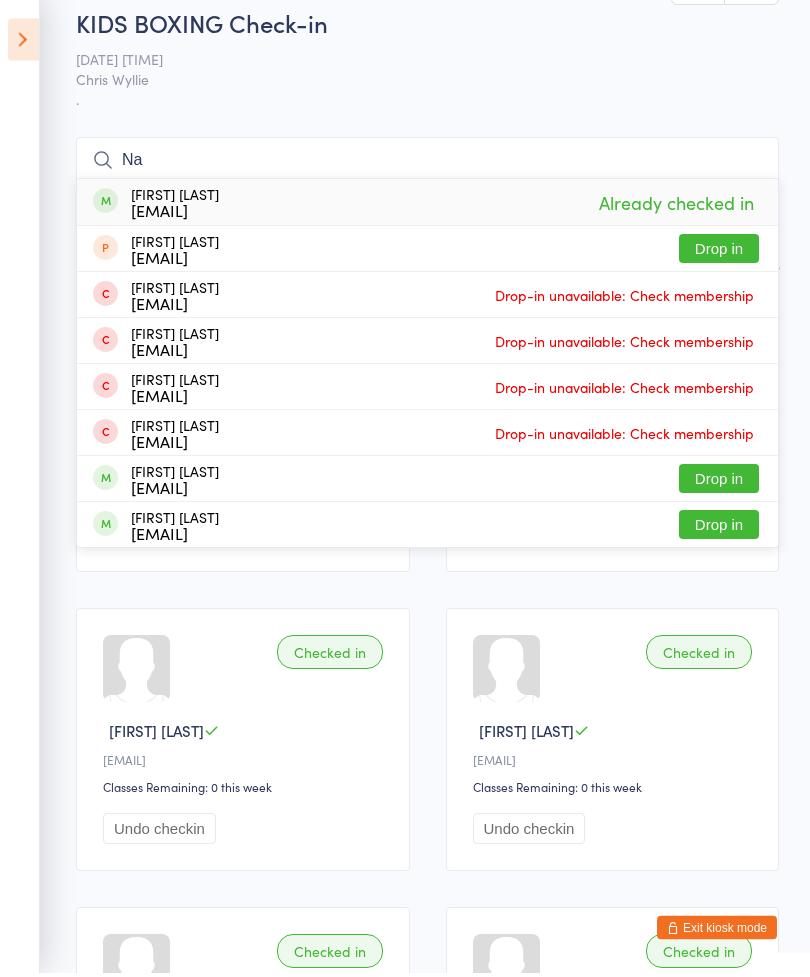 type on "N" 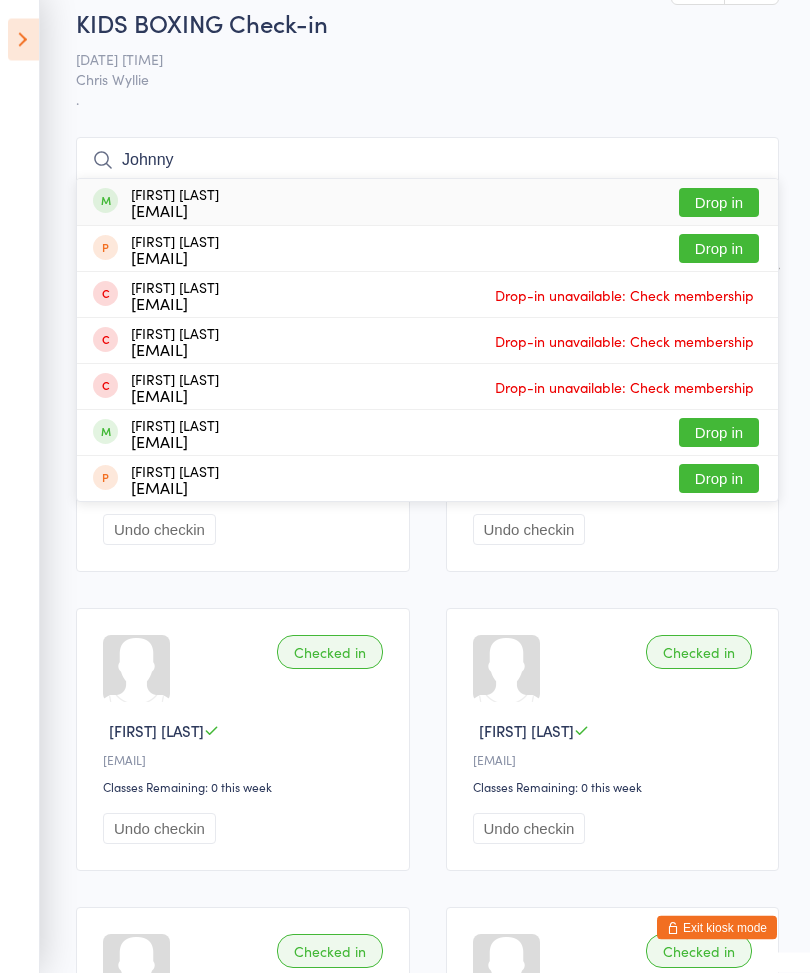 type on "Johnny" 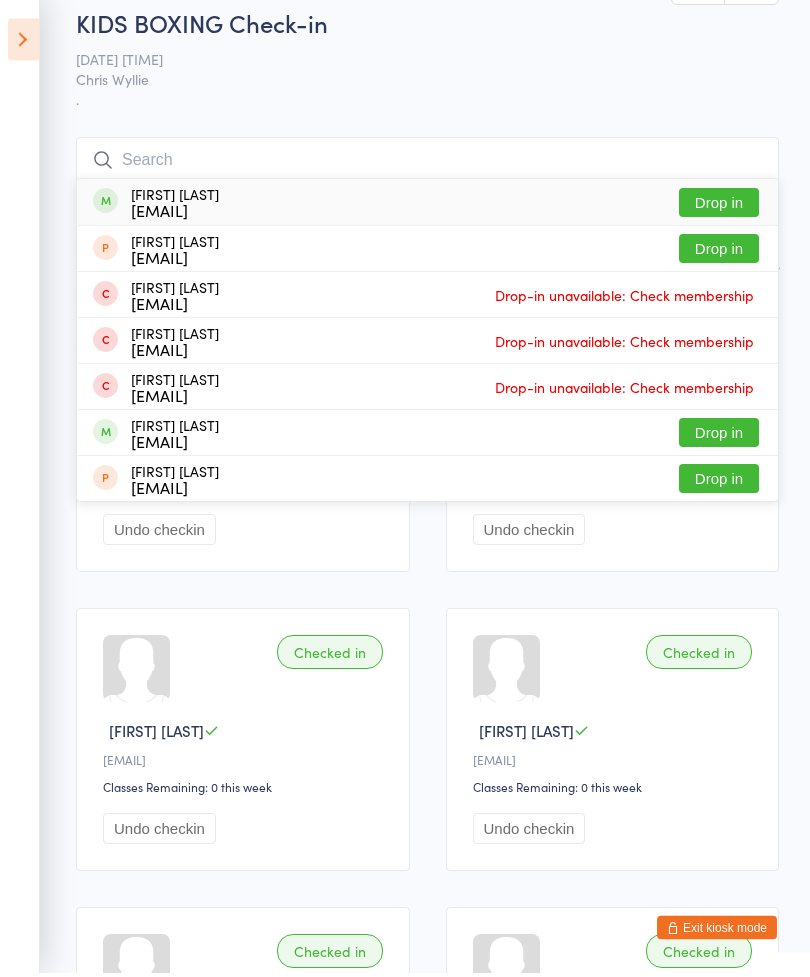 scroll, scrollTop: 22, scrollLeft: 0, axis: vertical 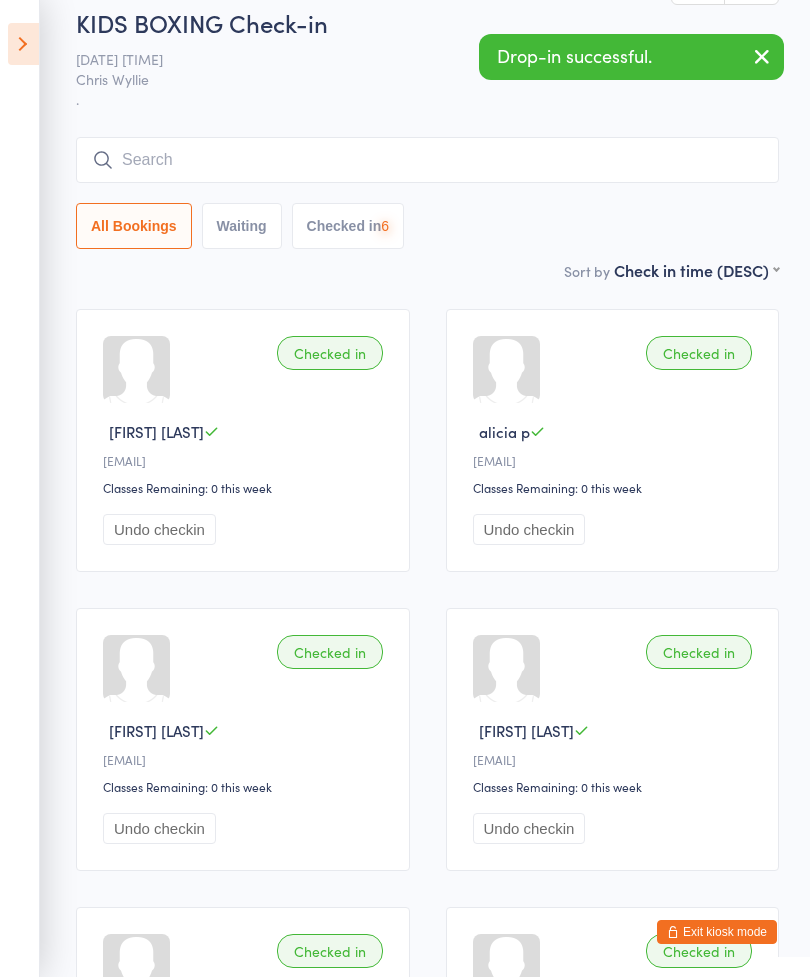 click at bounding box center (427, 160) 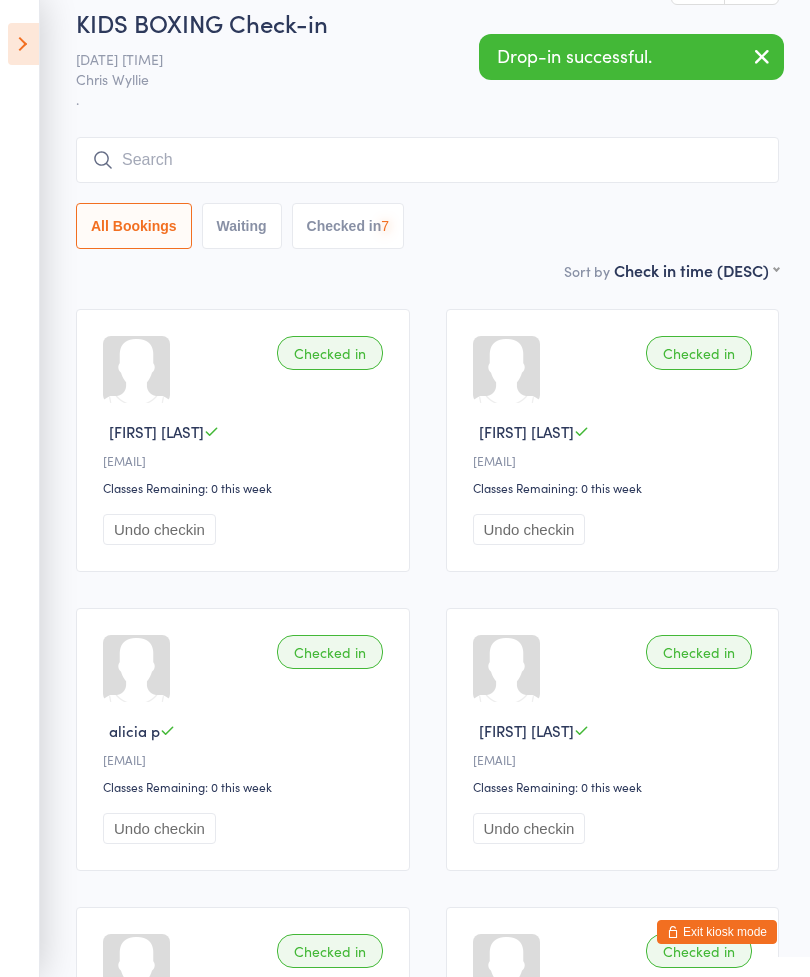 scroll, scrollTop: 21, scrollLeft: 0, axis: vertical 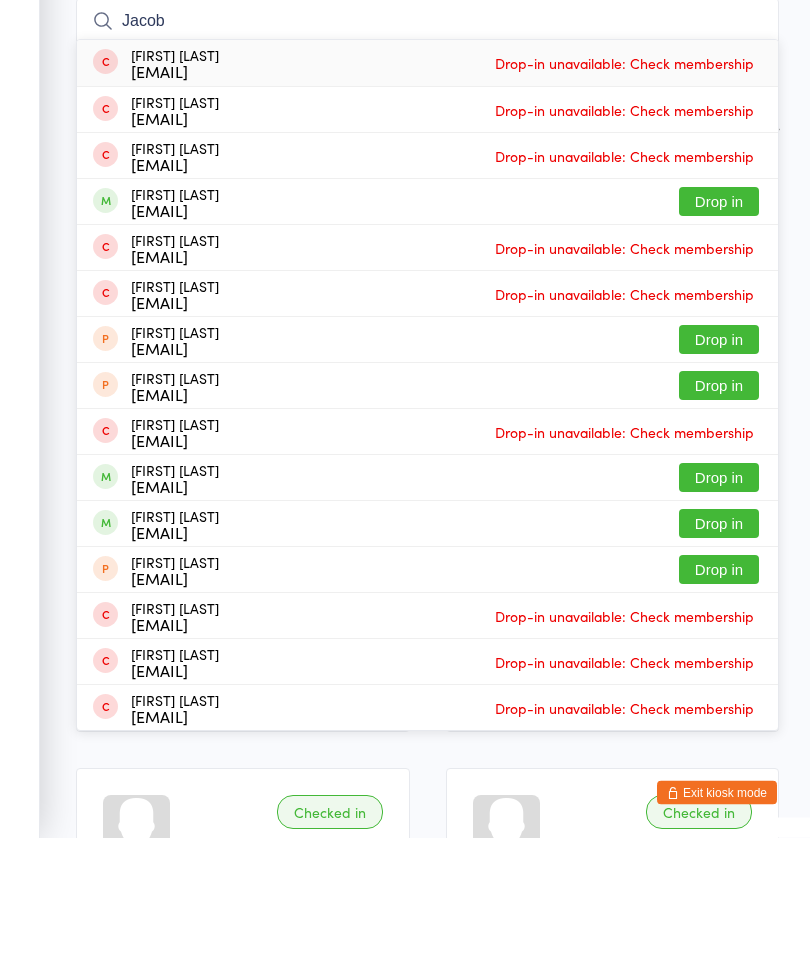 type on "Jacob" 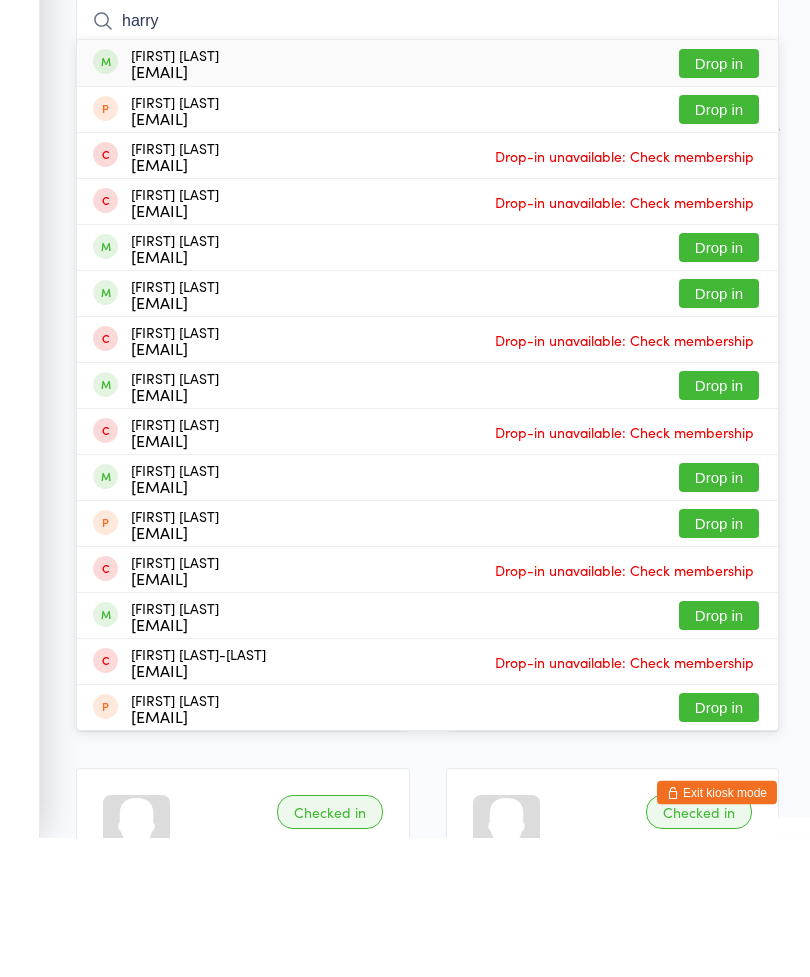 type on "harry" 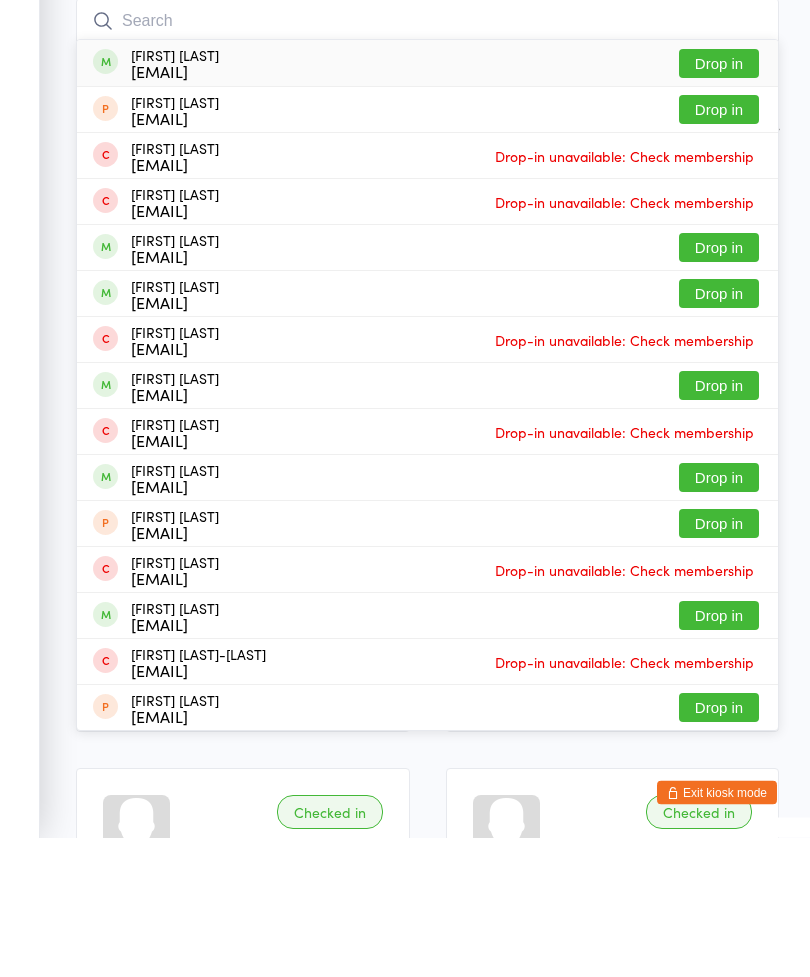 scroll, scrollTop: 161, scrollLeft: 0, axis: vertical 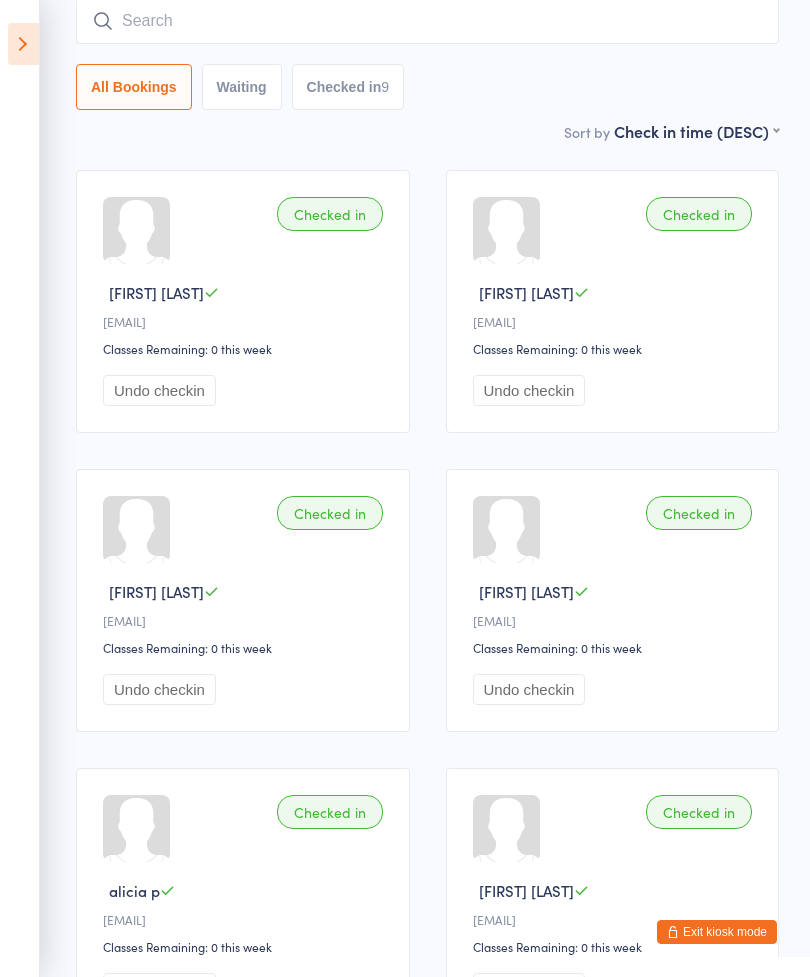 click at bounding box center [427, 21] 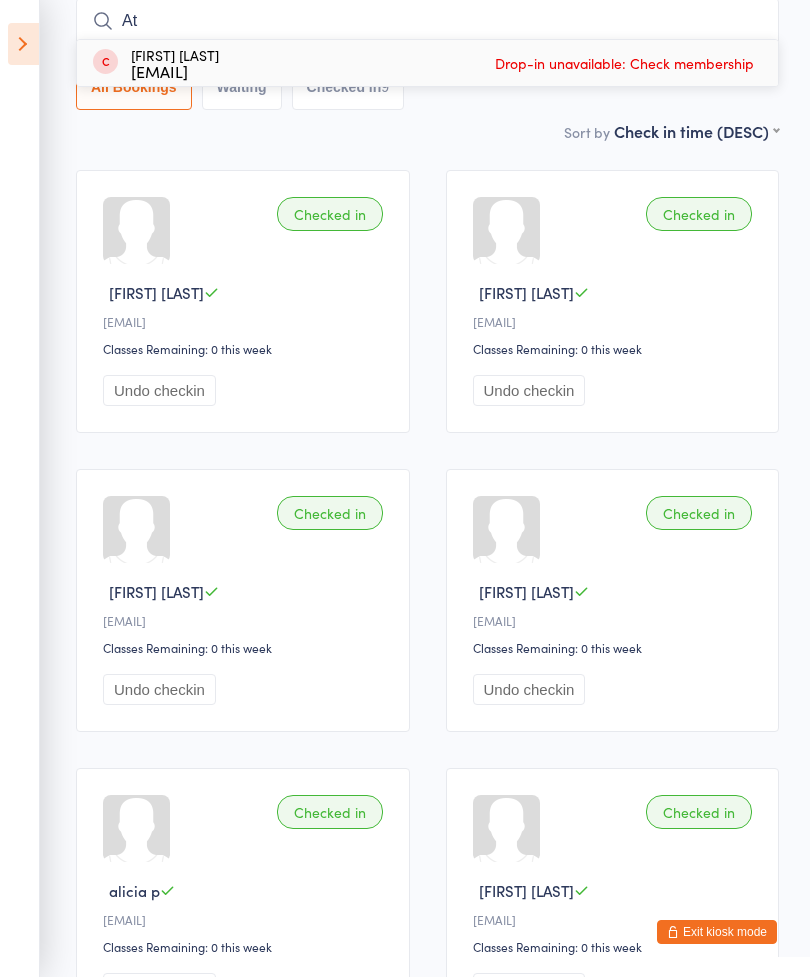 type on "A" 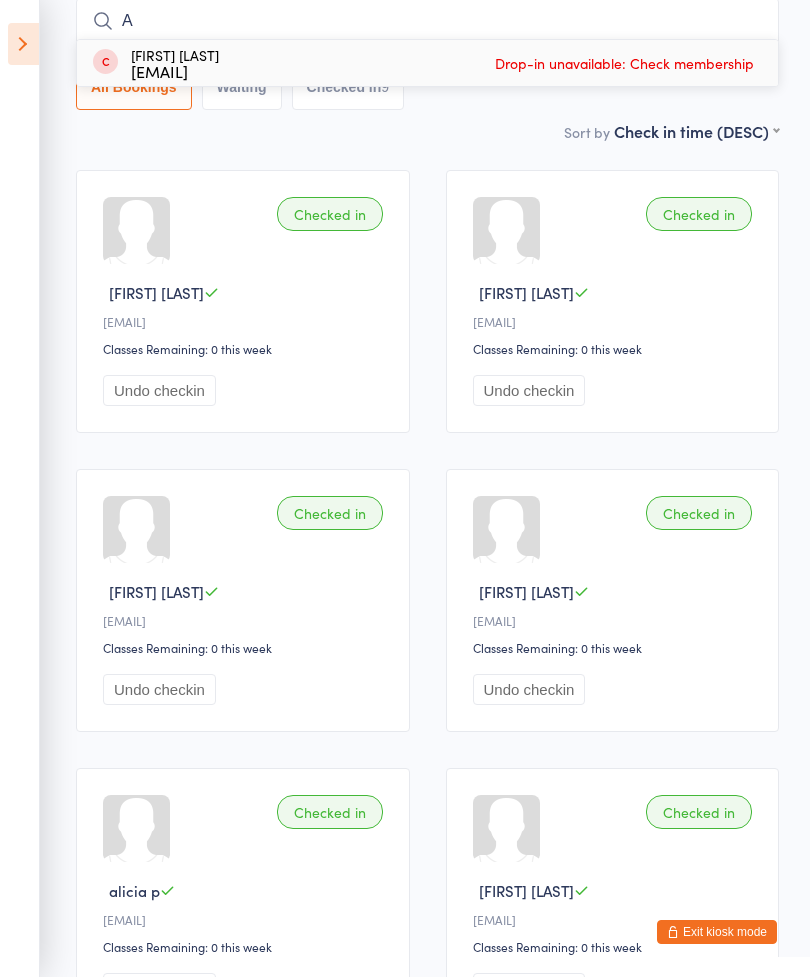 type 